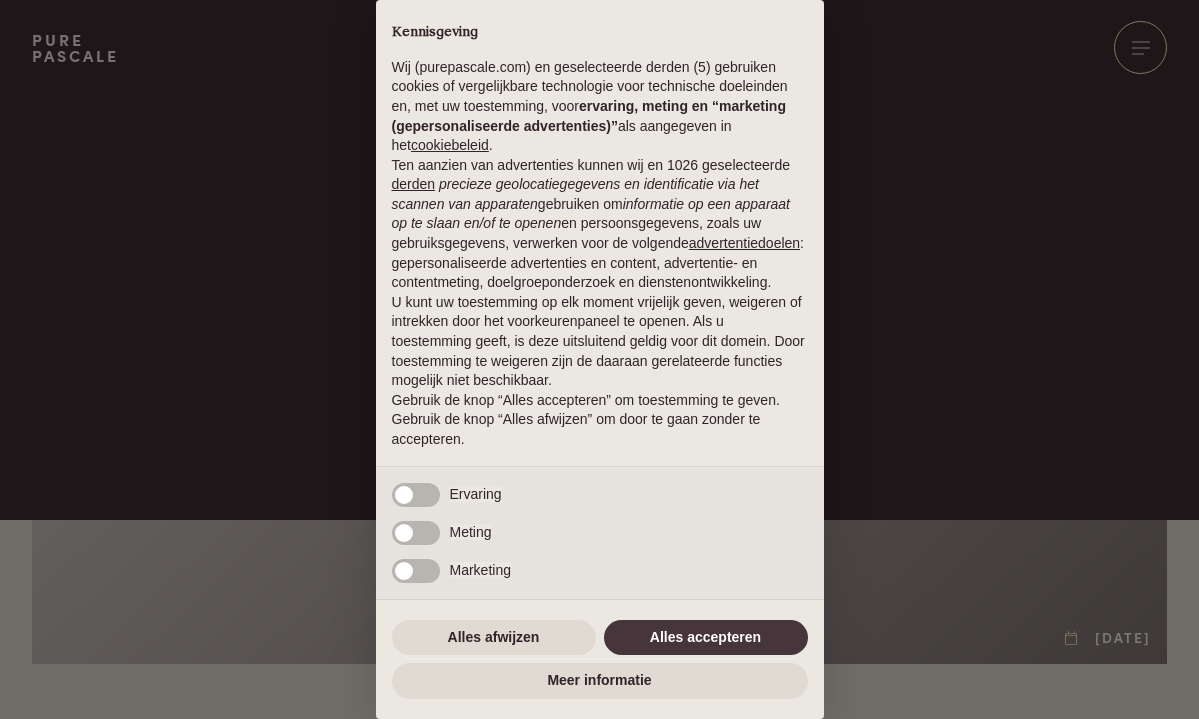 scroll, scrollTop: 0, scrollLeft: 0, axis: both 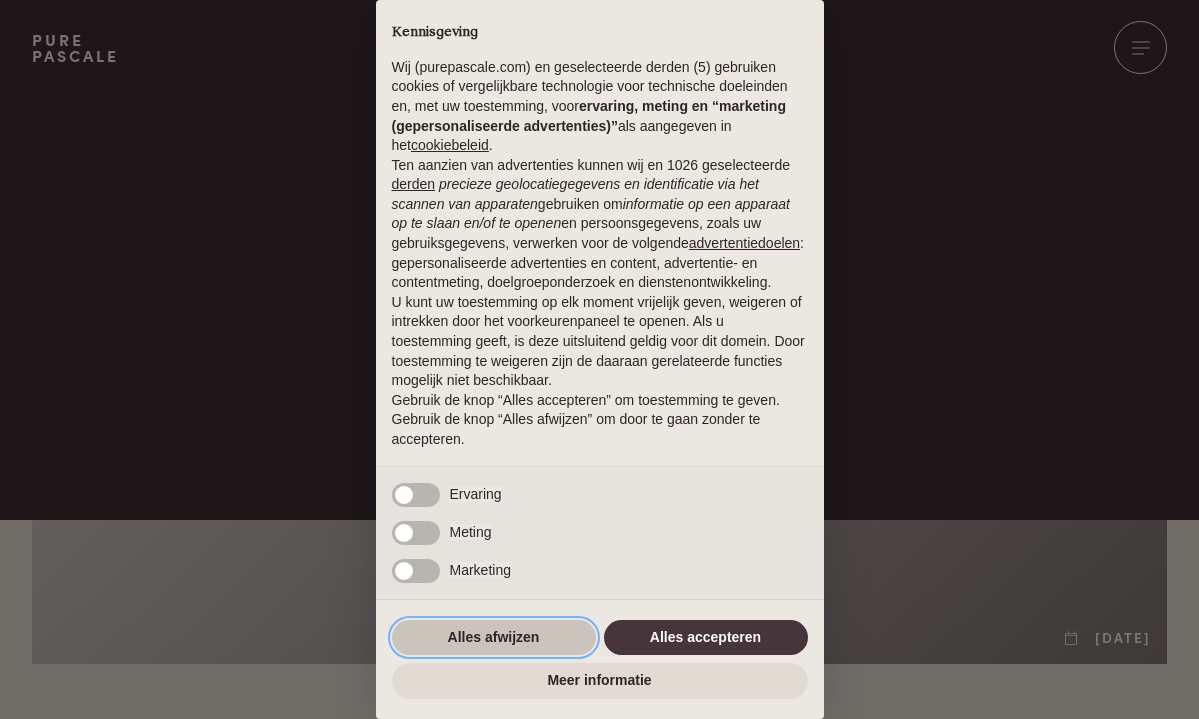 click on "Alles afwijzen" at bounding box center [494, 638] 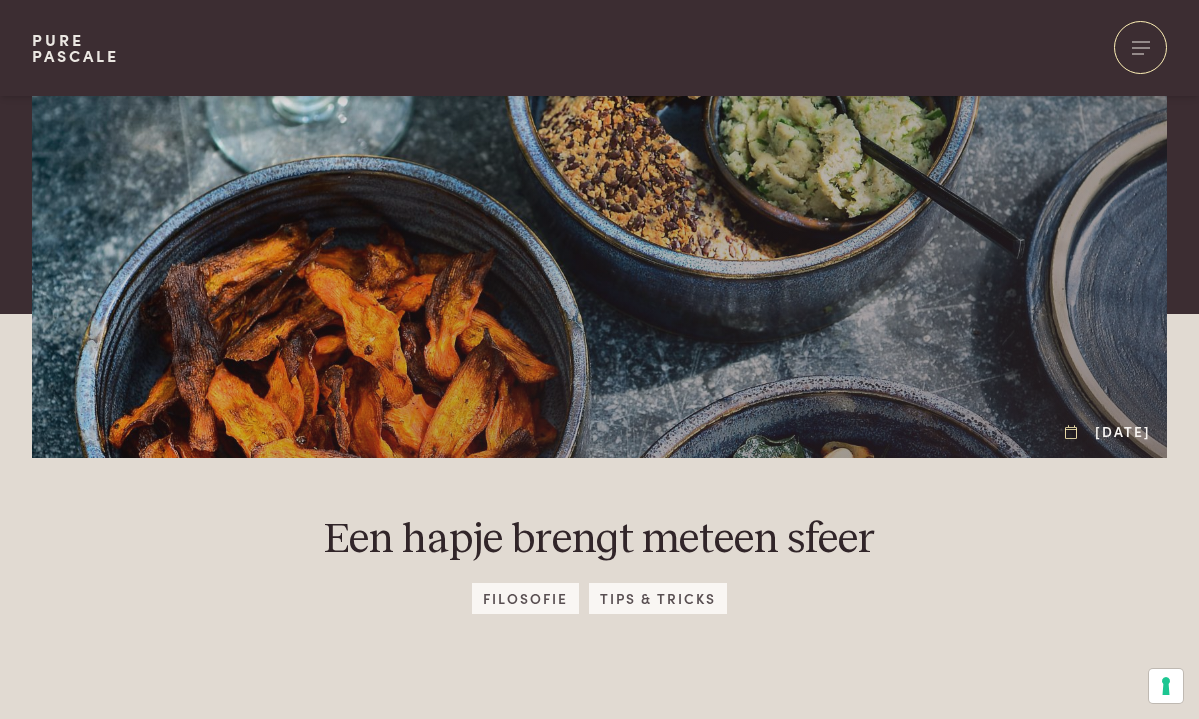 scroll, scrollTop: 192, scrollLeft: 0, axis: vertical 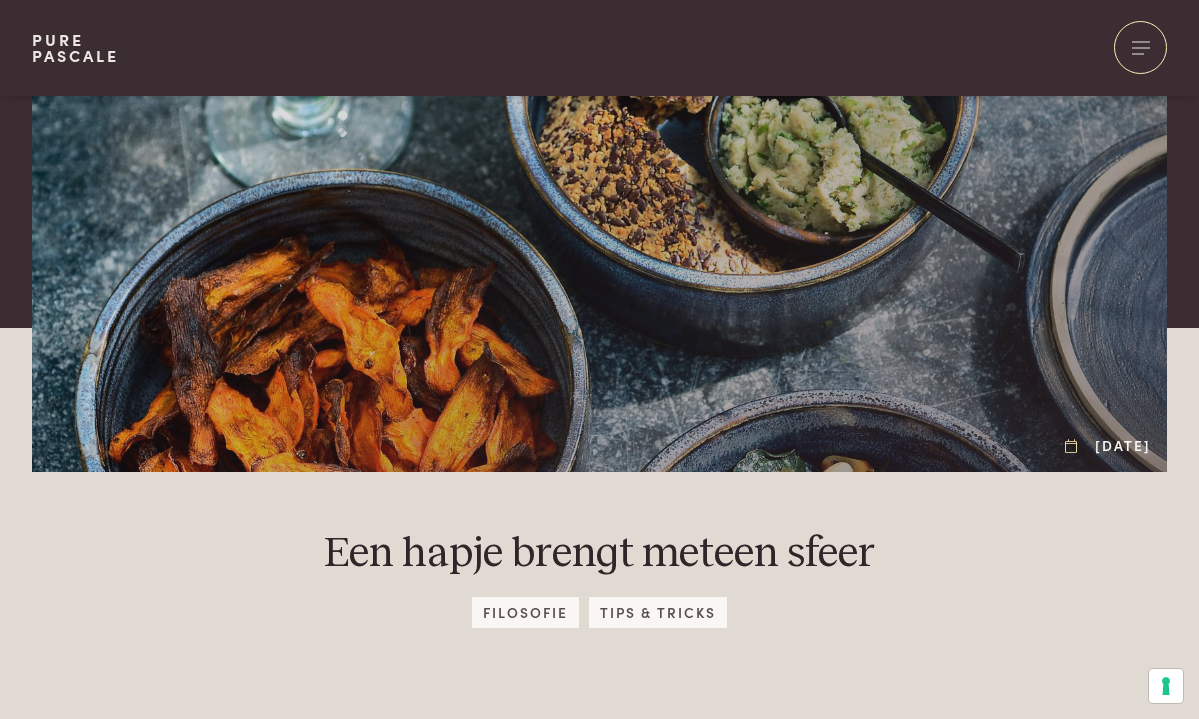 click on "Tips & Tricks" at bounding box center [657, 612] 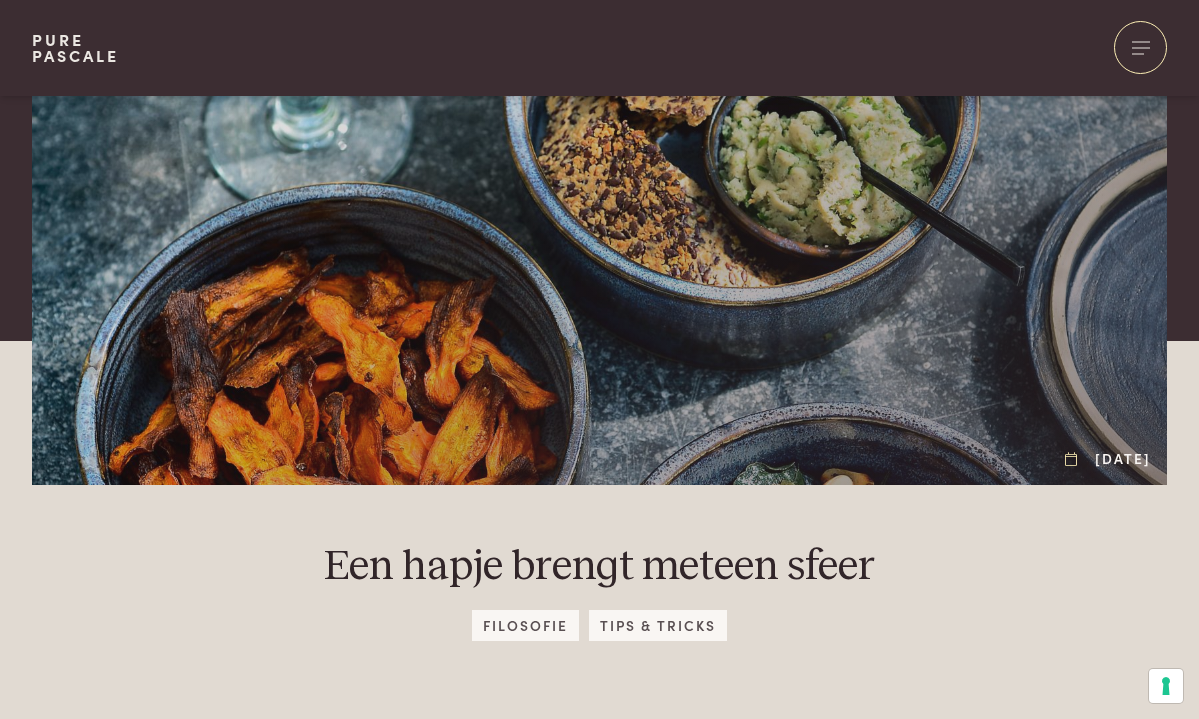 scroll, scrollTop: 165, scrollLeft: 0, axis: vertical 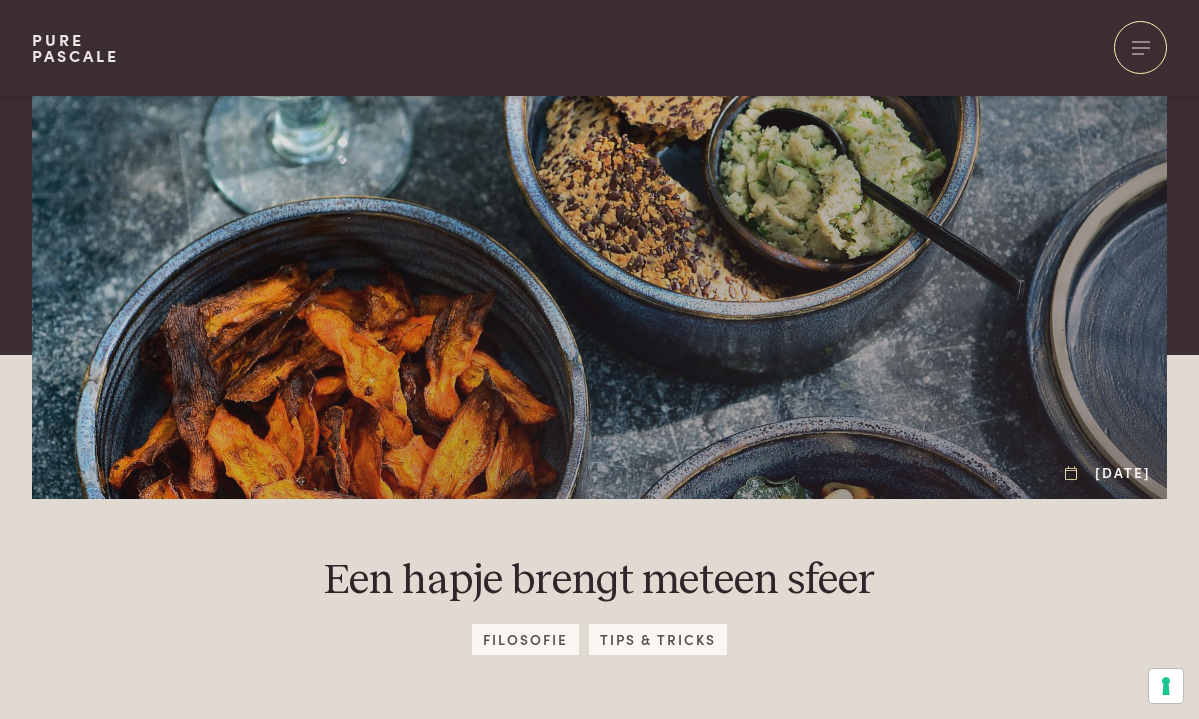 click on "Tips & Tricks" at bounding box center (657, 639) 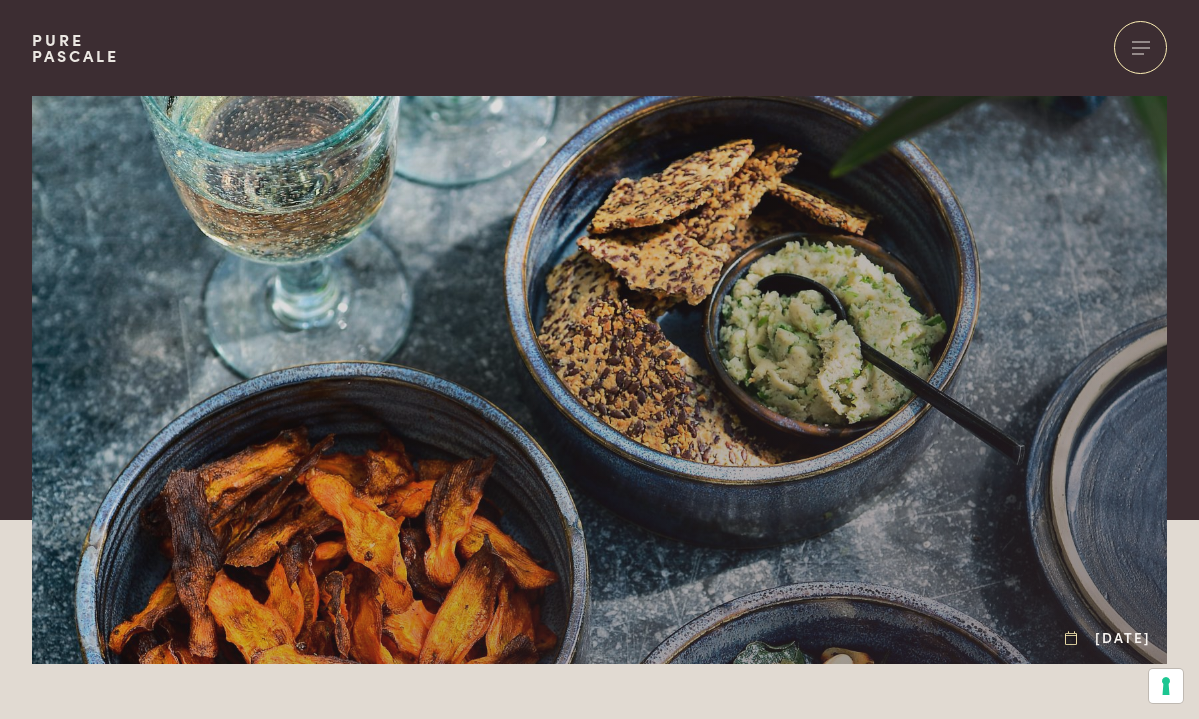 scroll, scrollTop: 0, scrollLeft: 0, axis: both 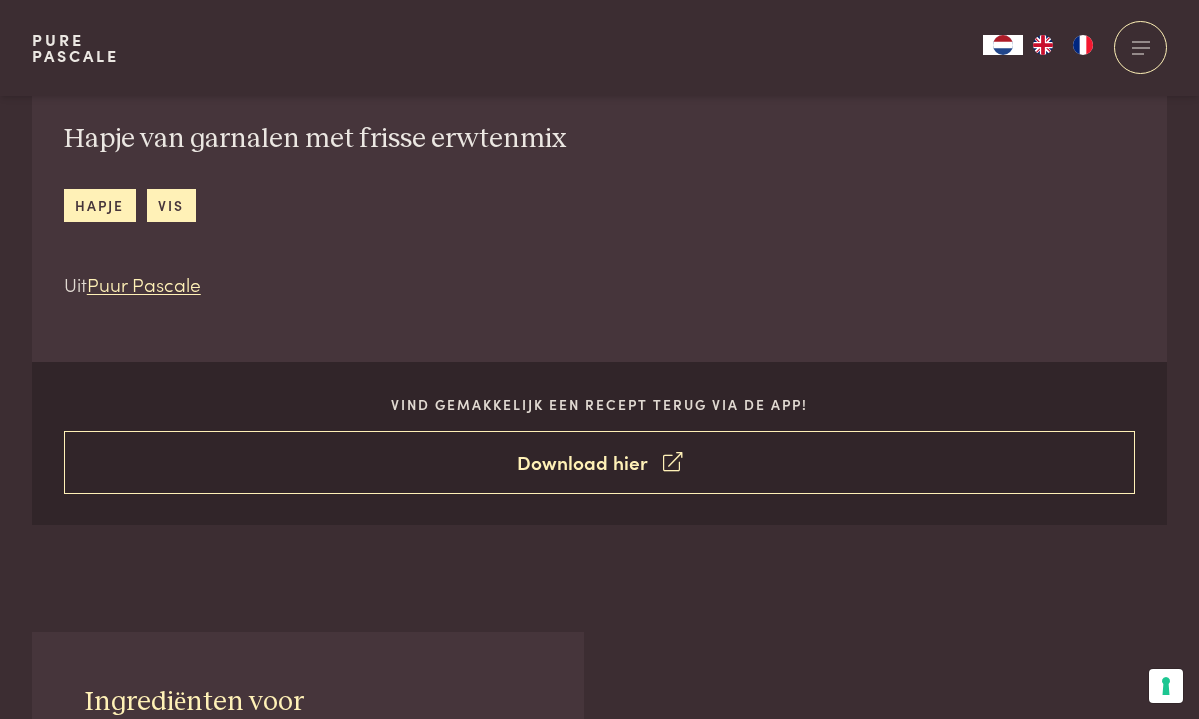 click on "Download hier" at bounding box center (600, 462) 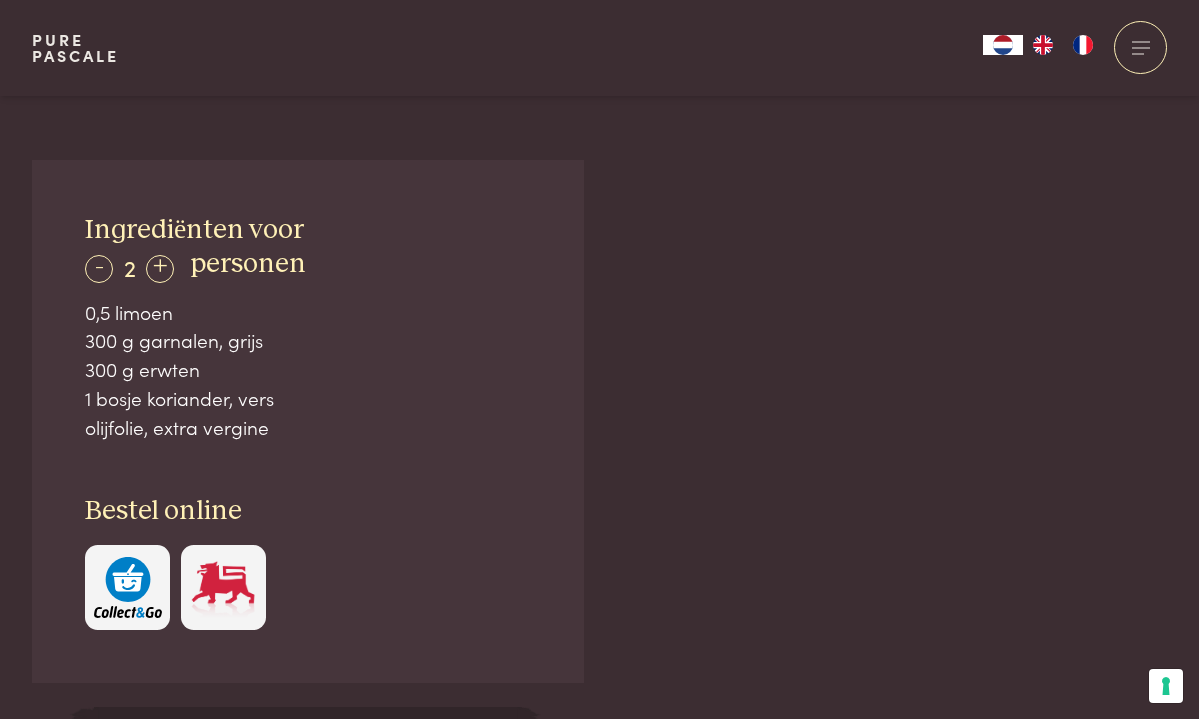 scroll, scrollTop: 1253, scrollLeft: 0, axis: vertical 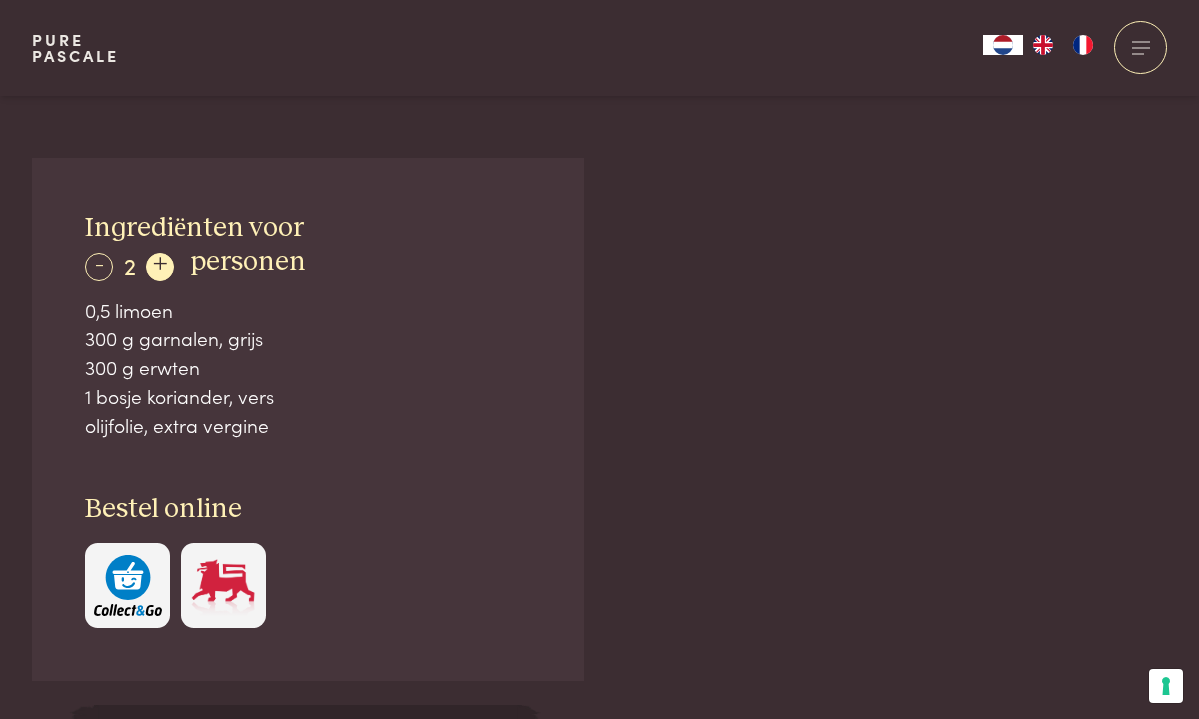 click on "+" at bounding box center [160, 267] 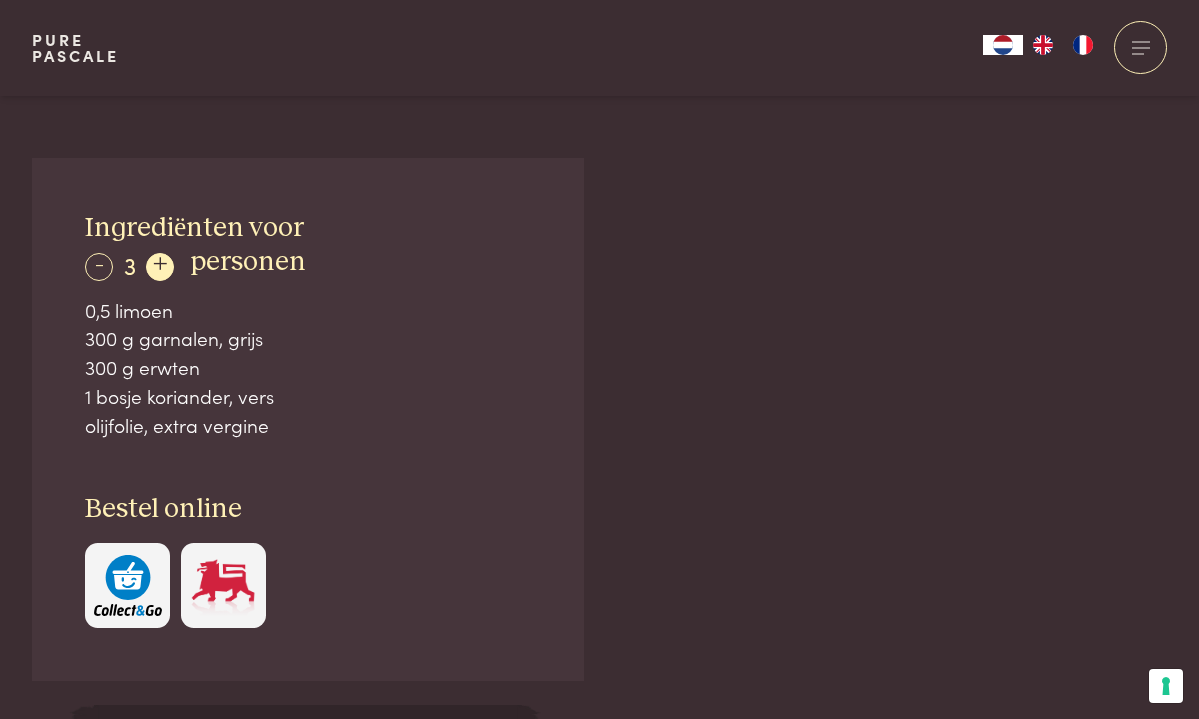 click on "+" at bounding box center [160, 267] 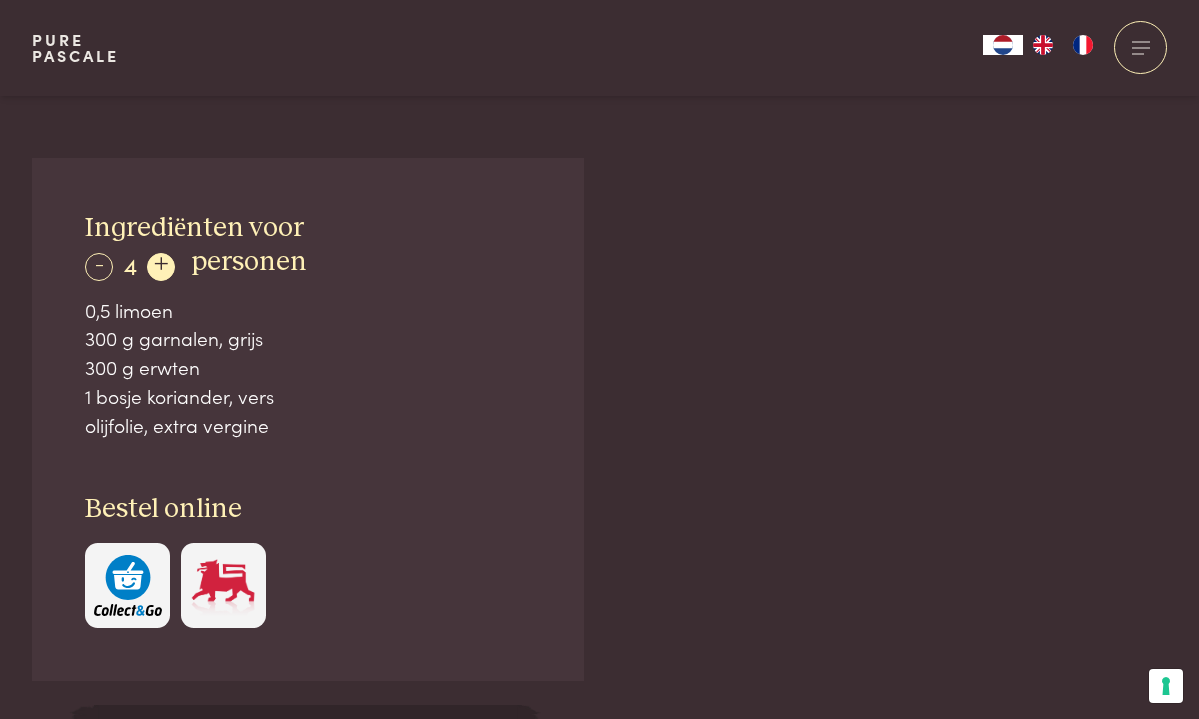 click on "+" at bounding box center (161, 267) 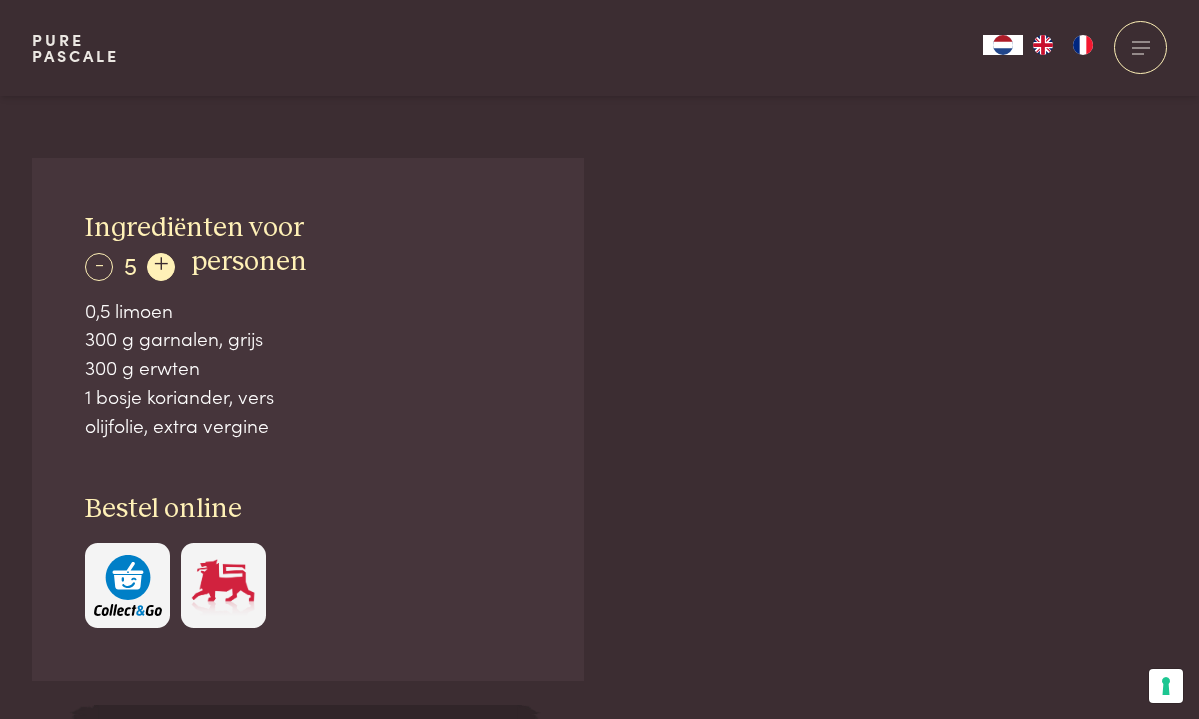 click on "+" at bounding box center [161, 267] 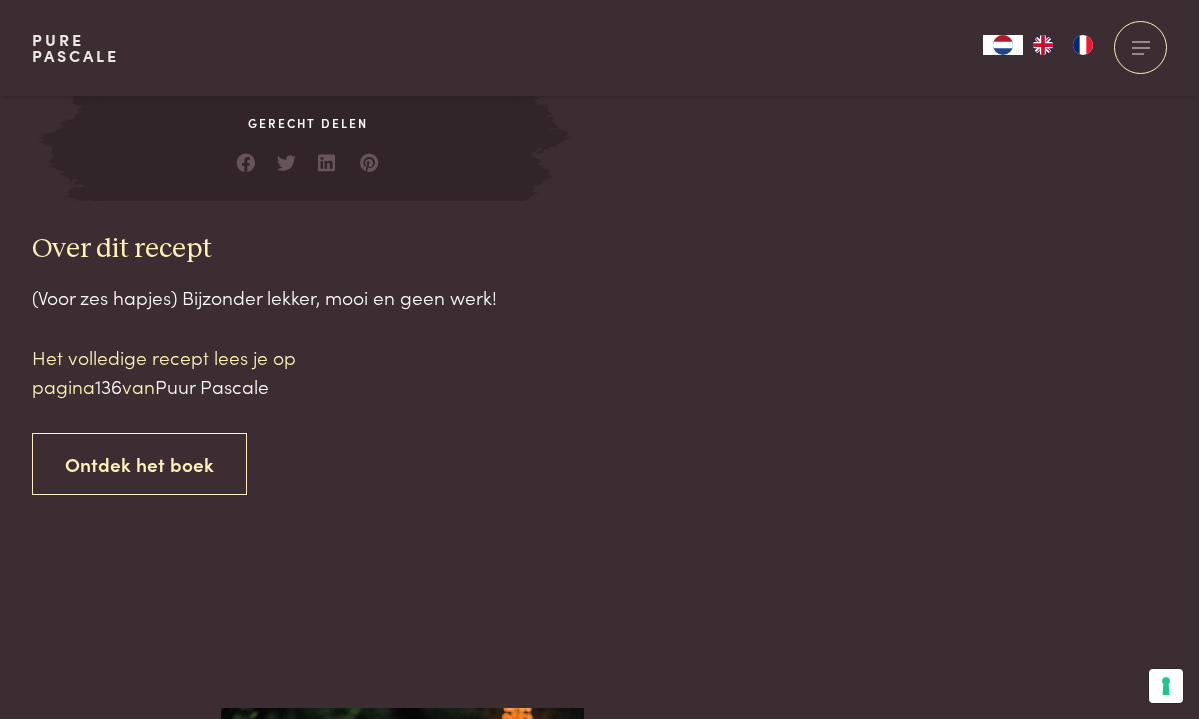 scroll, scrollTop: 1869, scrollLeft: 0, axis: vertical 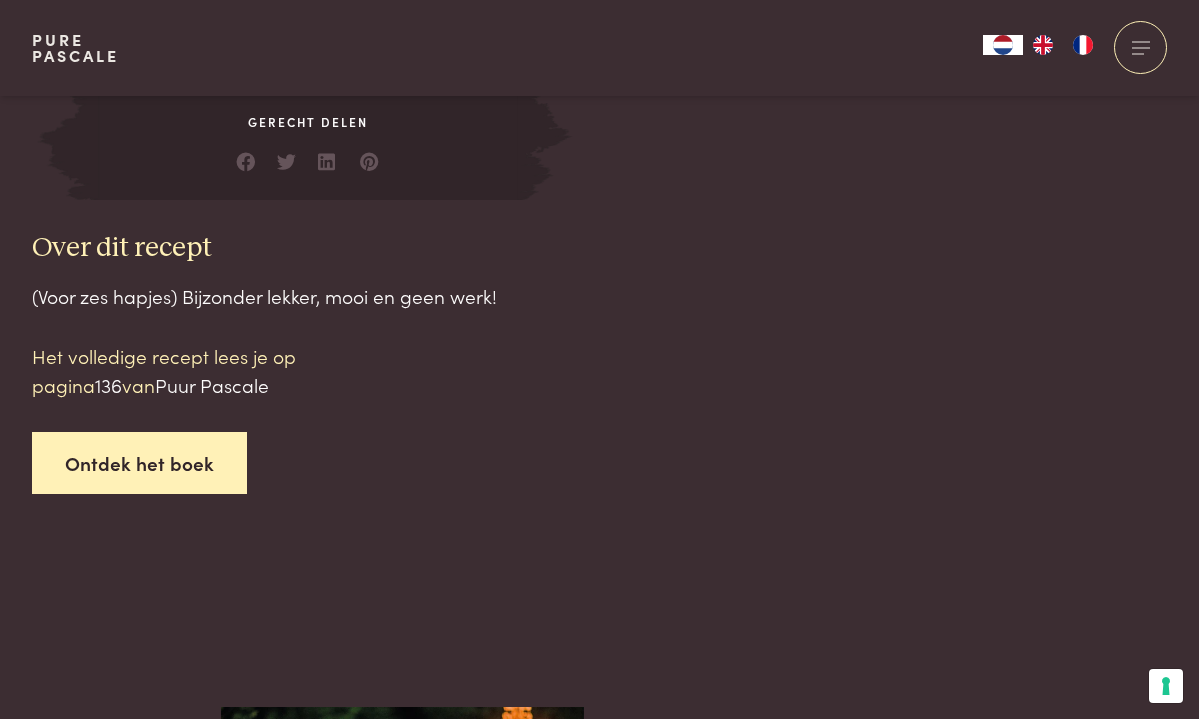 click on "Ontdek het boek" at bounding box center (139, 463) 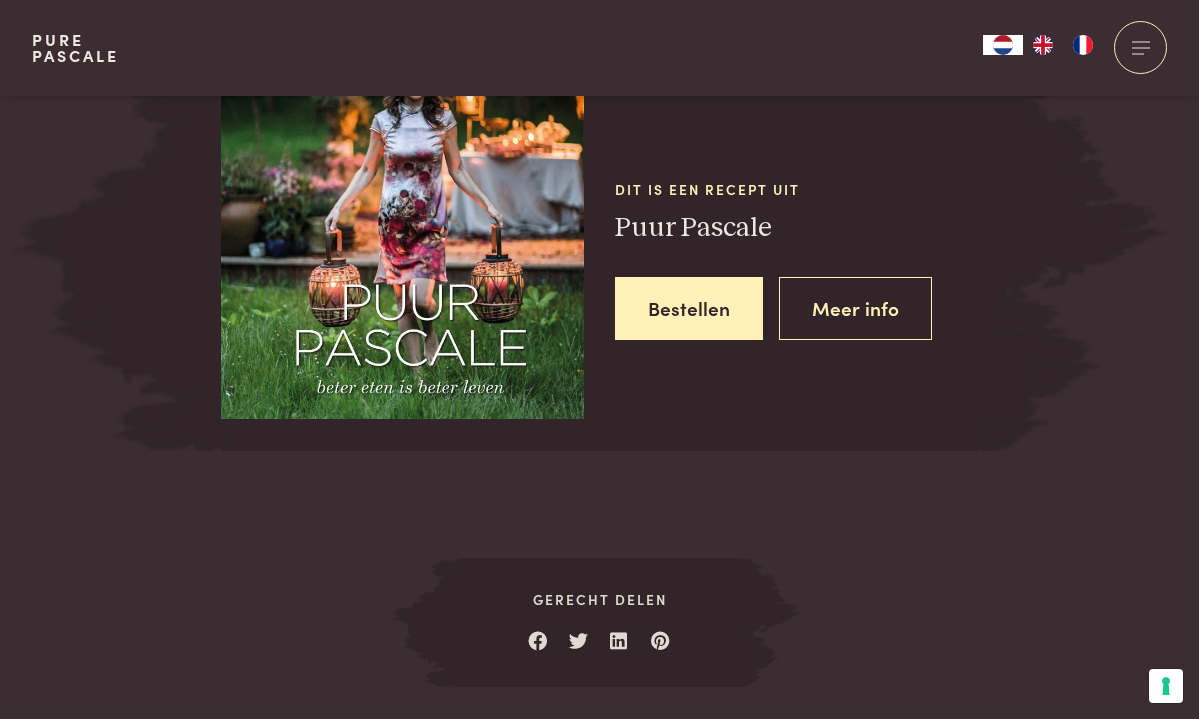 scroll, scrollTop: 2562, scrollLeft: 0, axis: vertical 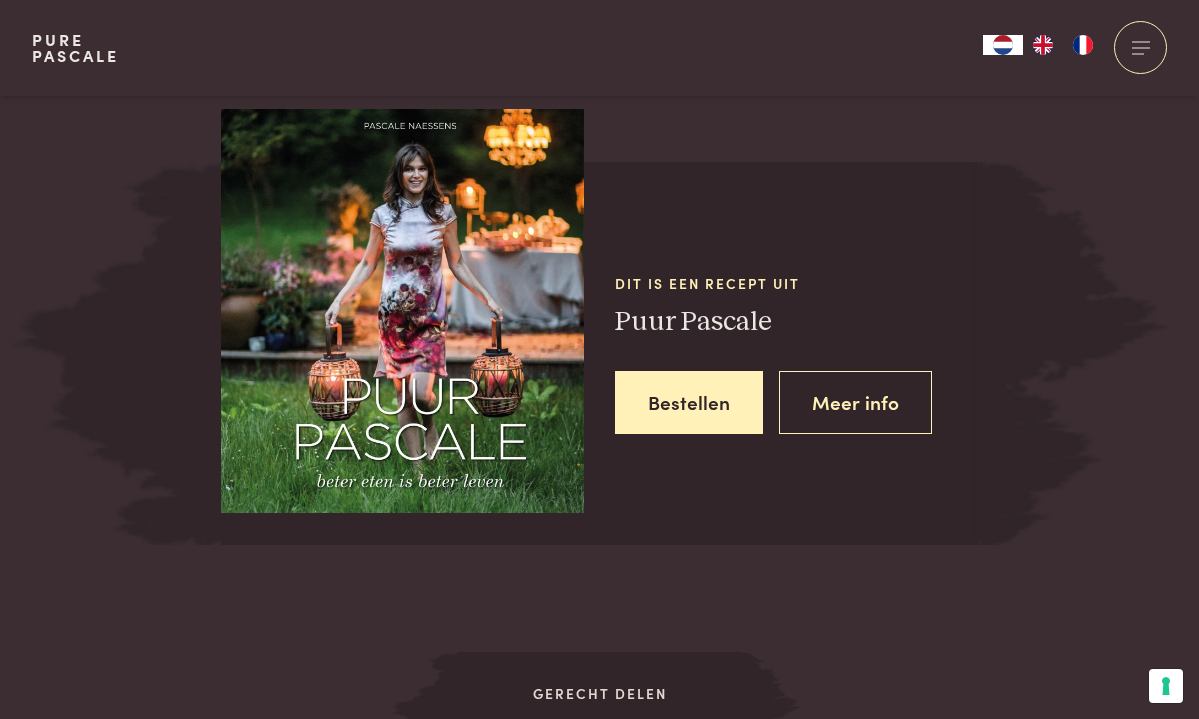 click at bounding box center (402, 307) 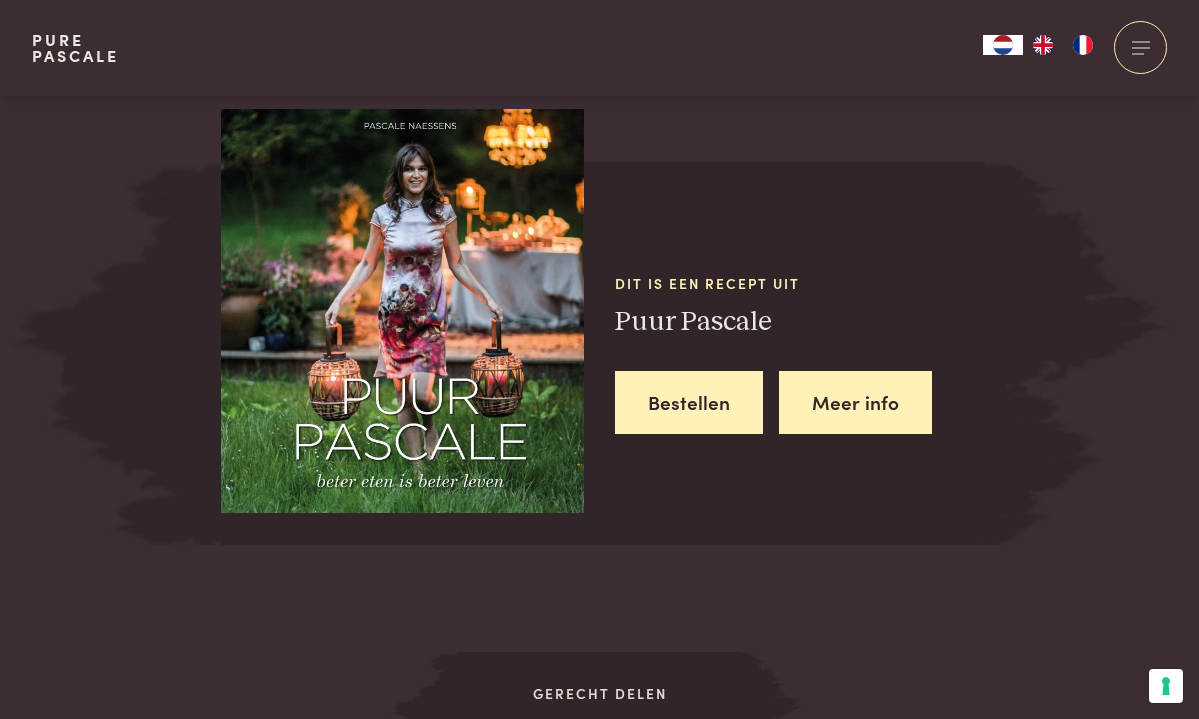click on "Meer info" at bounding box center (855, 402) 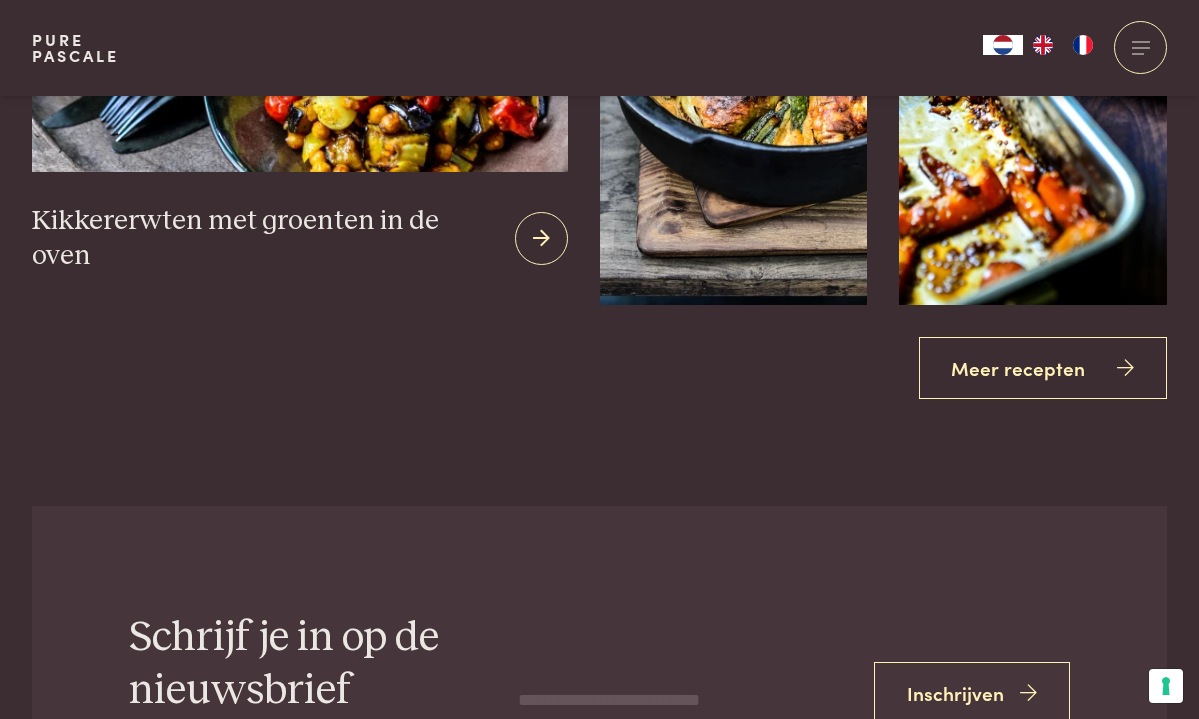 scroll, scrollTop: 3655, scrollLeft: 0, axis: vertical 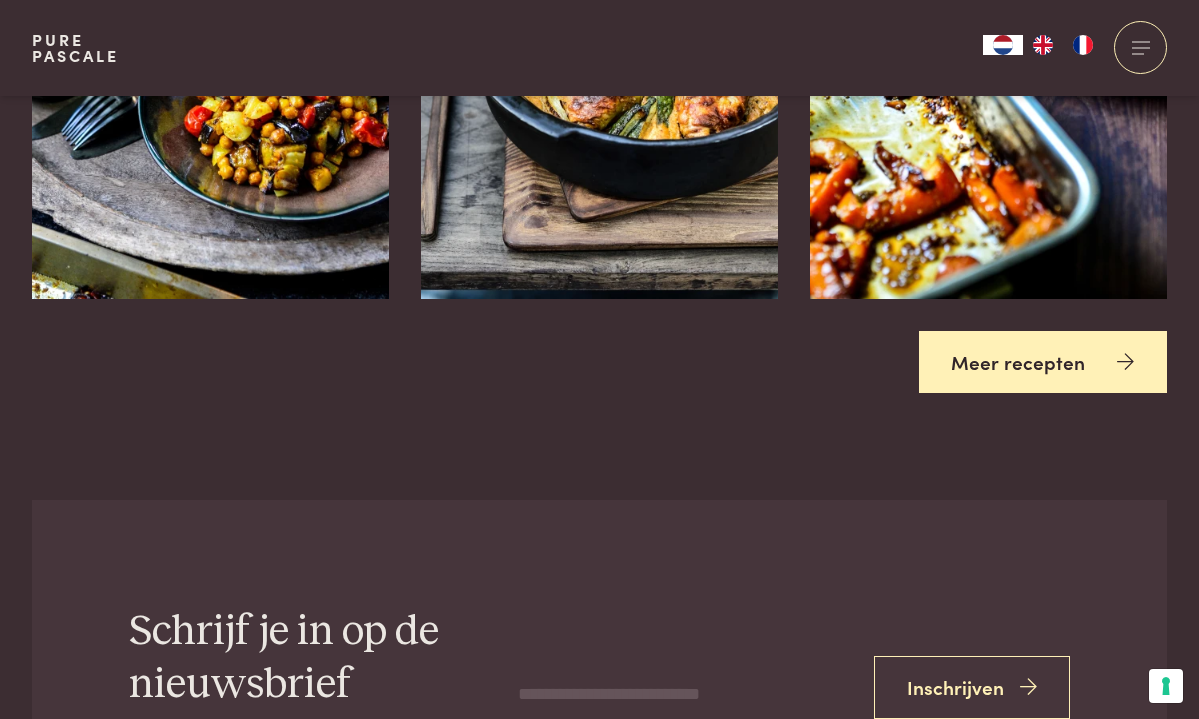 click on "Meer recepten" at bounding box center [1043, 362] 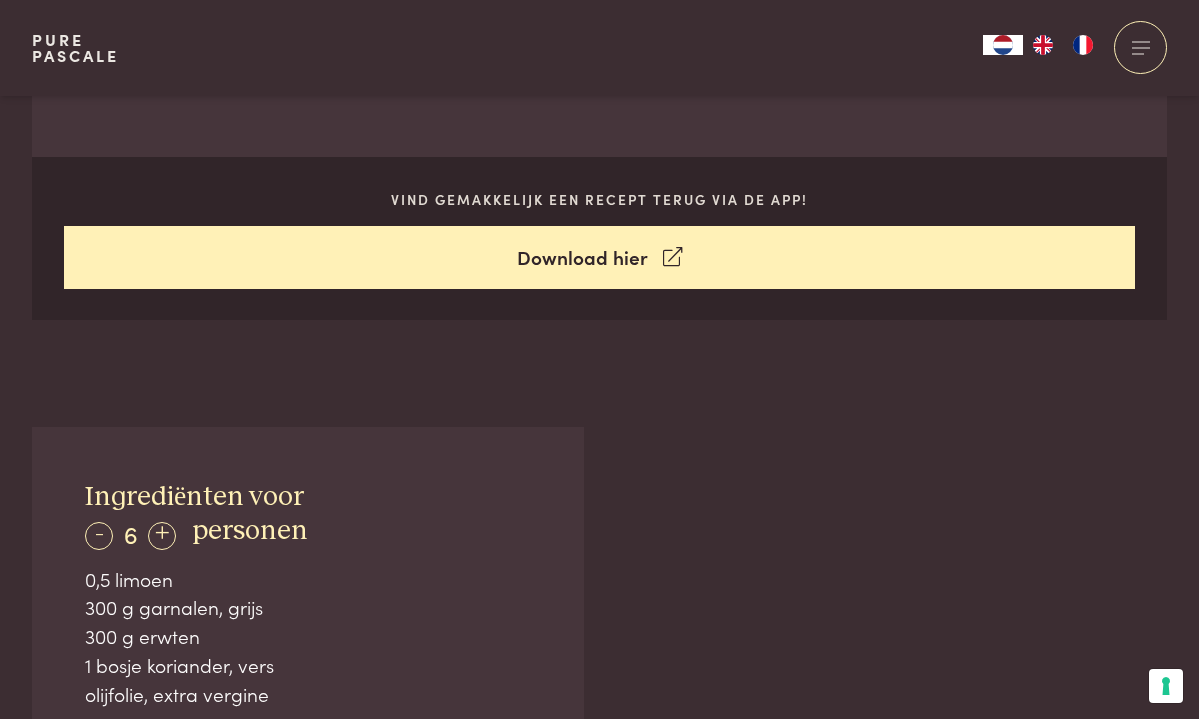 scroll, scrollTop: 994, scrollLeft: 0, axis: vertical 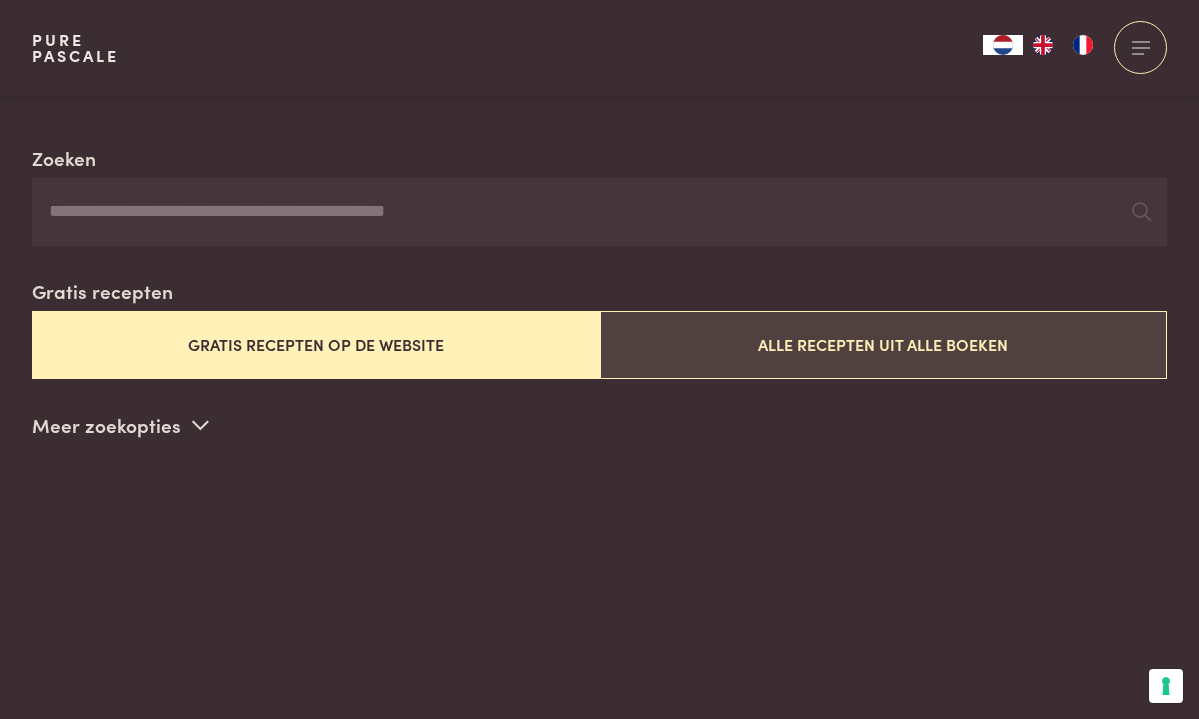 click on "Alle recepten uit alle boeken" at bounding box center [884, 344] 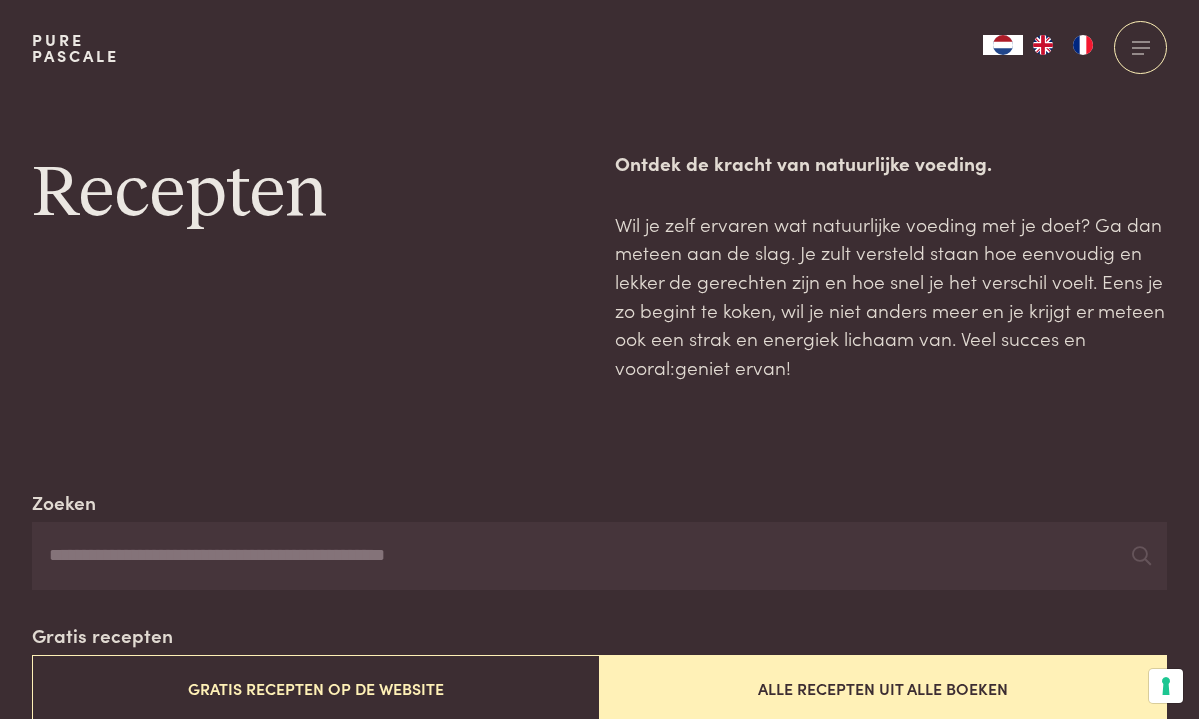 scroll, scrollTop: 0, scrollLeft: 0, axis: both 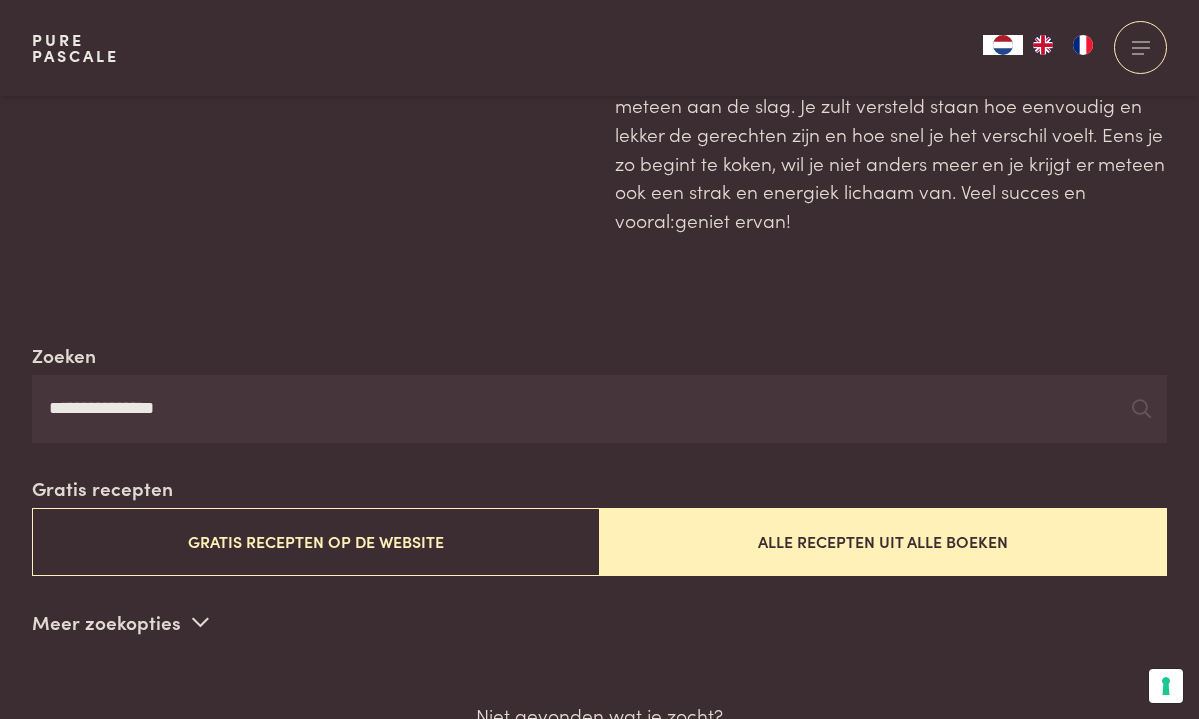 click on "**********" at bounding box center (599, 409) 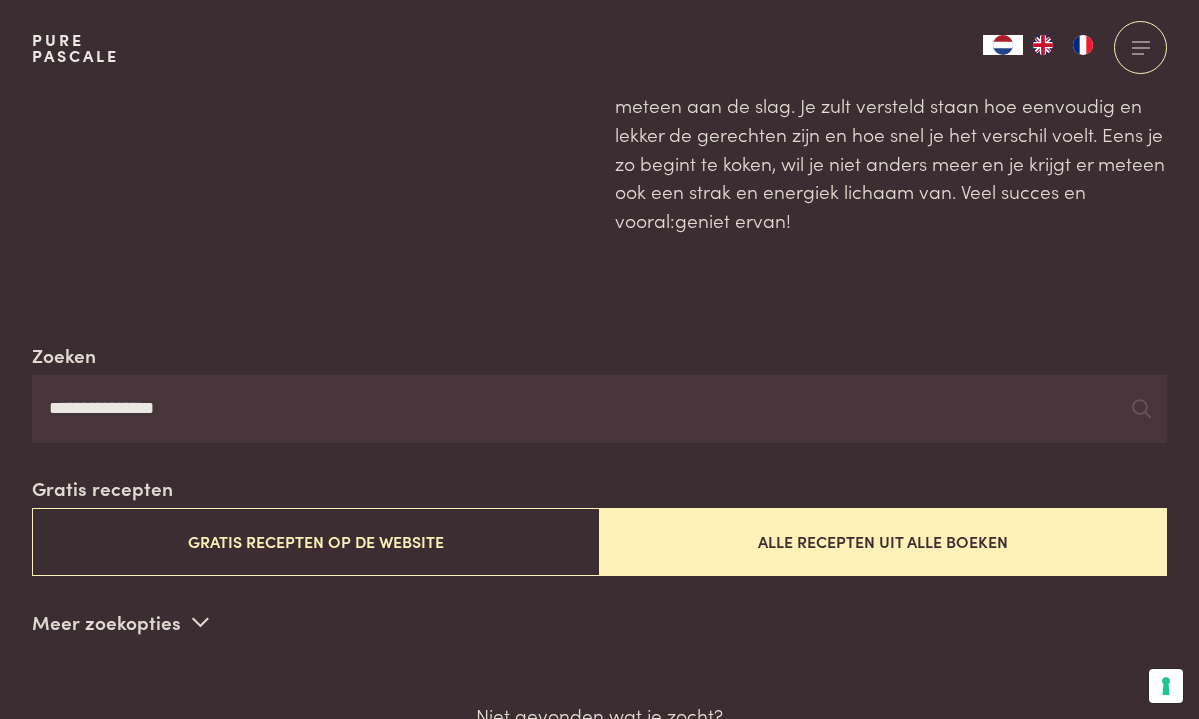 scroll, scrollTop: 0, scrollLeft: 0, axis: both 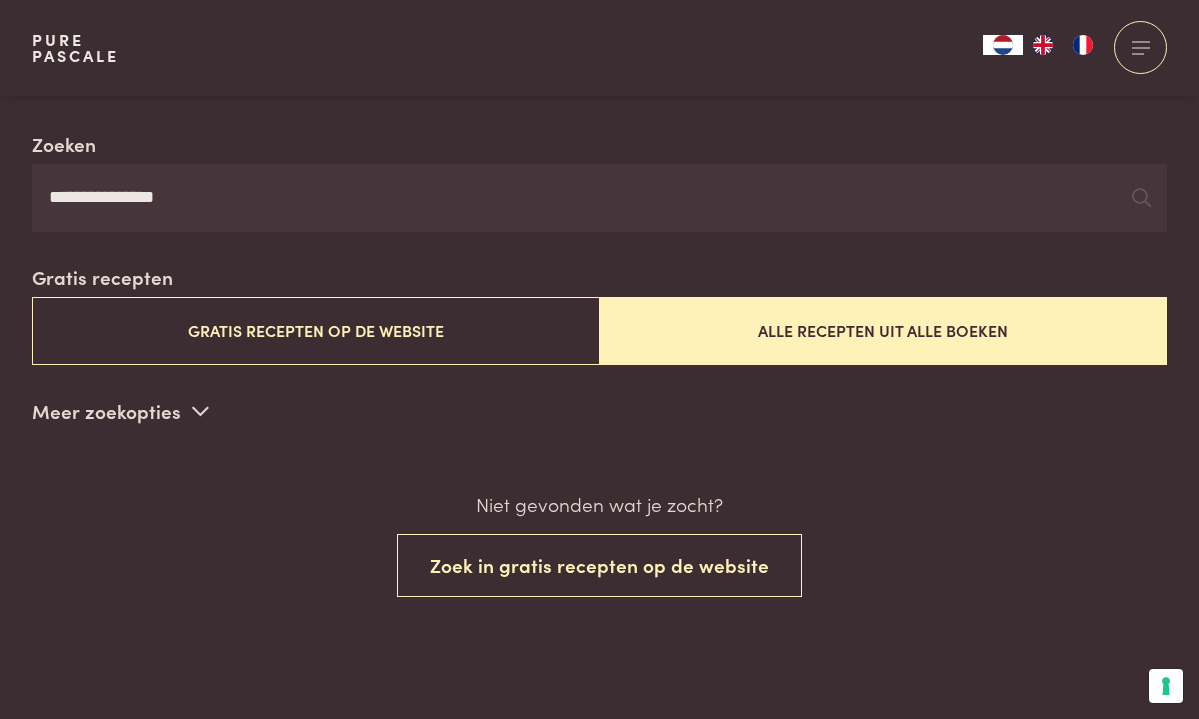 drag, startPoint x: 192, startPoint y: 190, endPoint x: 29, endPoint y: 193, distance: 163.0276 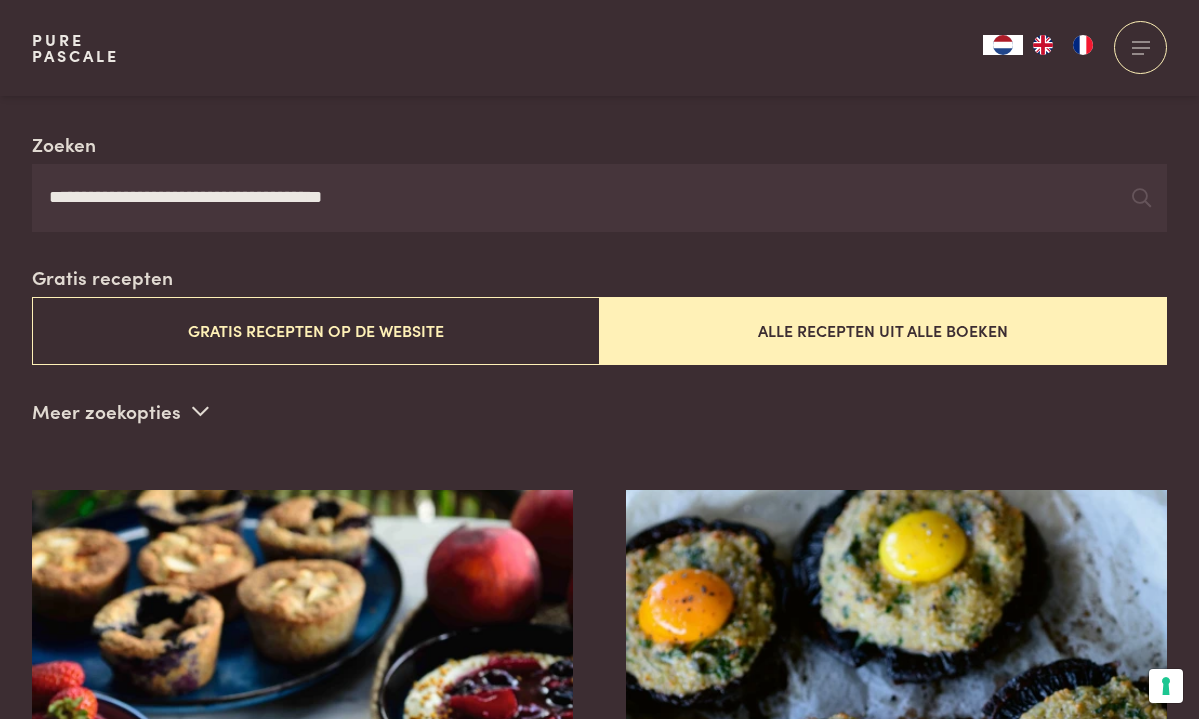 type on "**********" 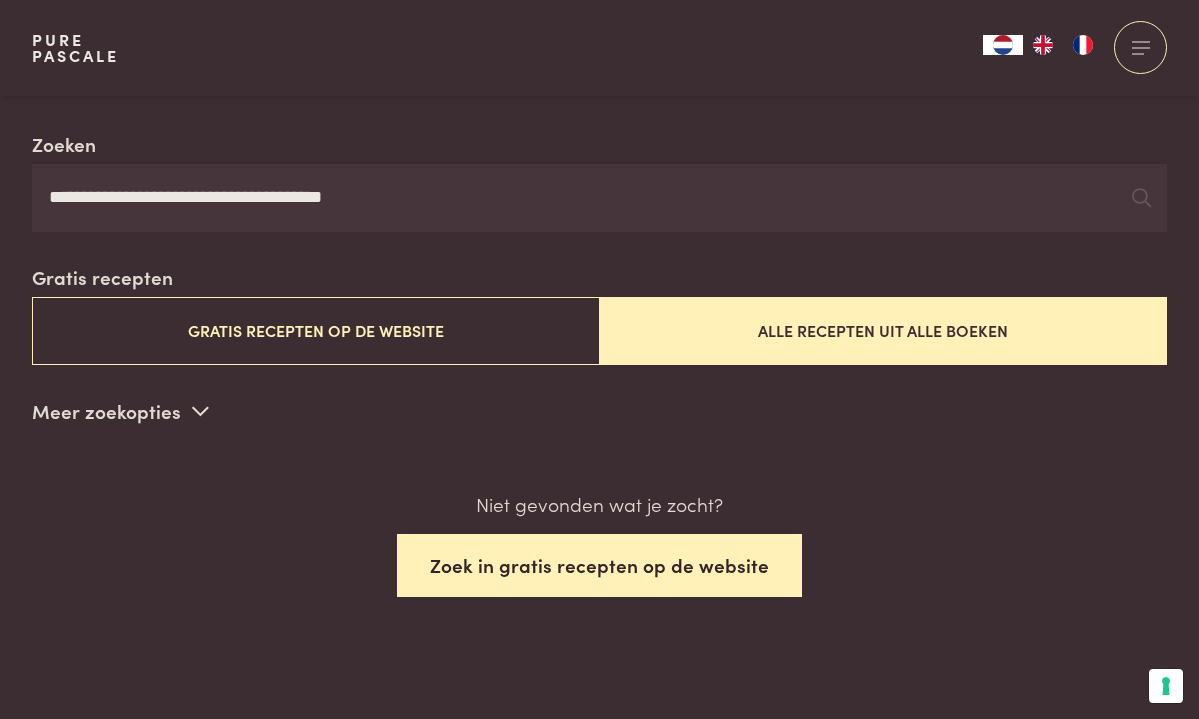click on "Zoek in  gratis recepten op de website" at bounding box center [599, 565] 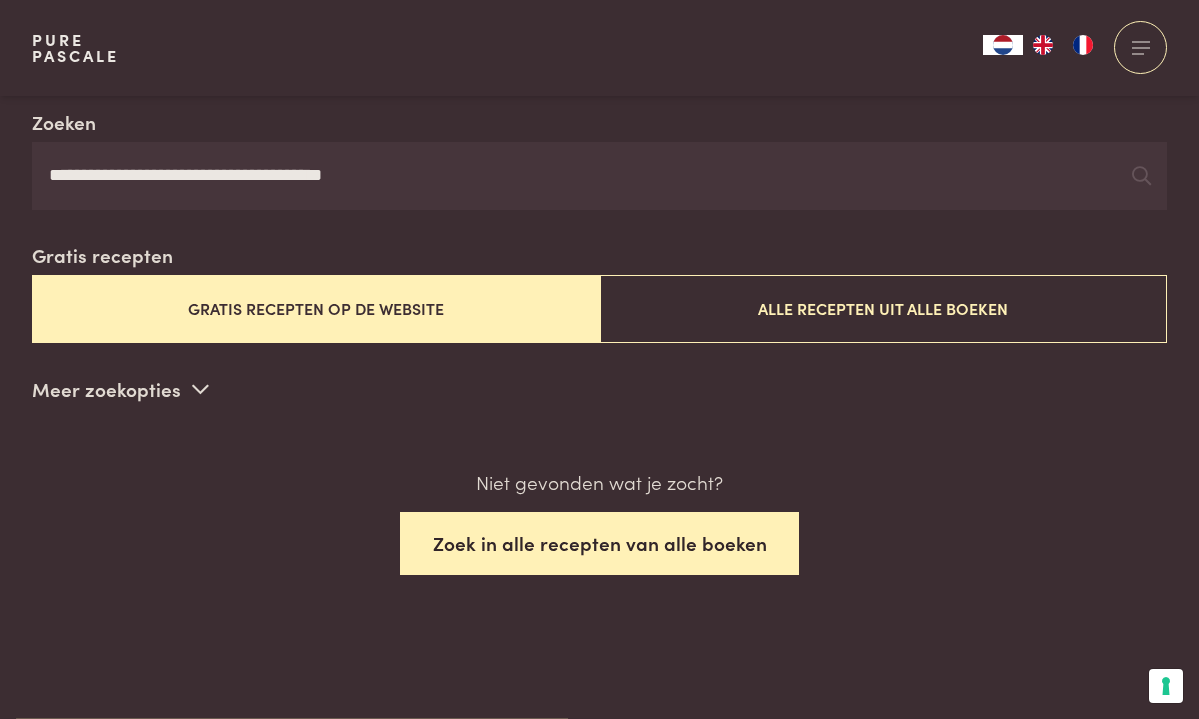 scroll, scrollTop: 381, scrollLeft: 0, axis: vertical 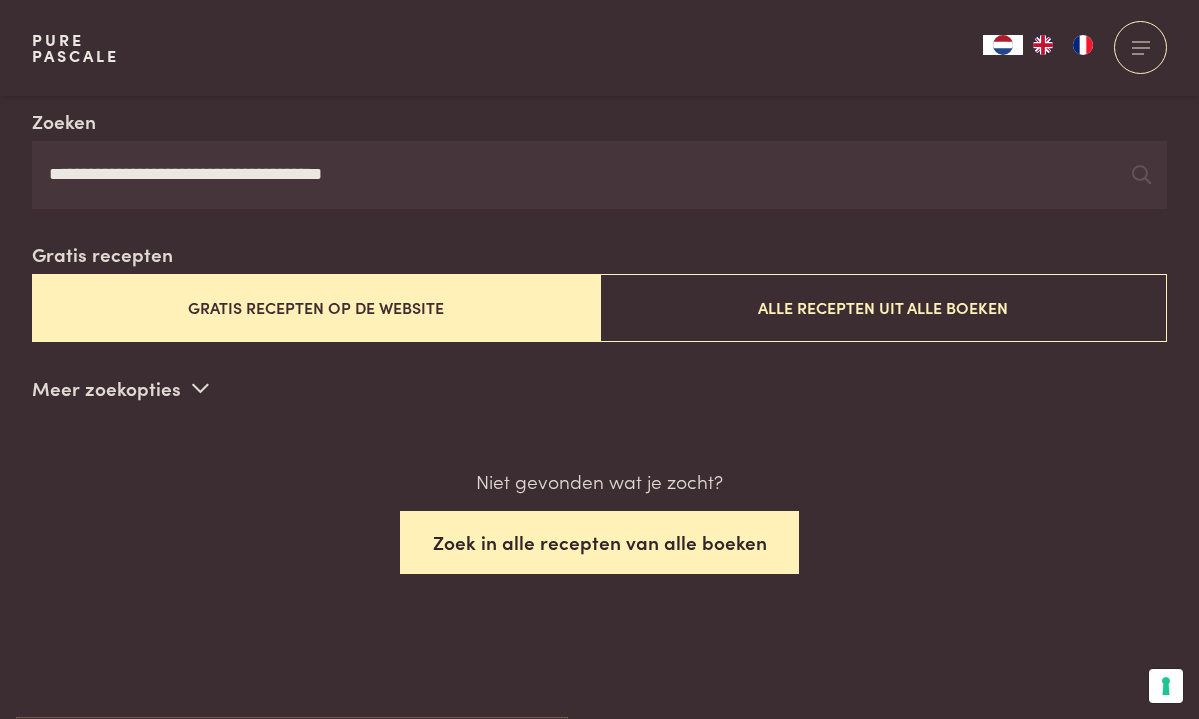 click on "Zoek in  alle recepten van alle boeken" at bounding box center [600, 542] 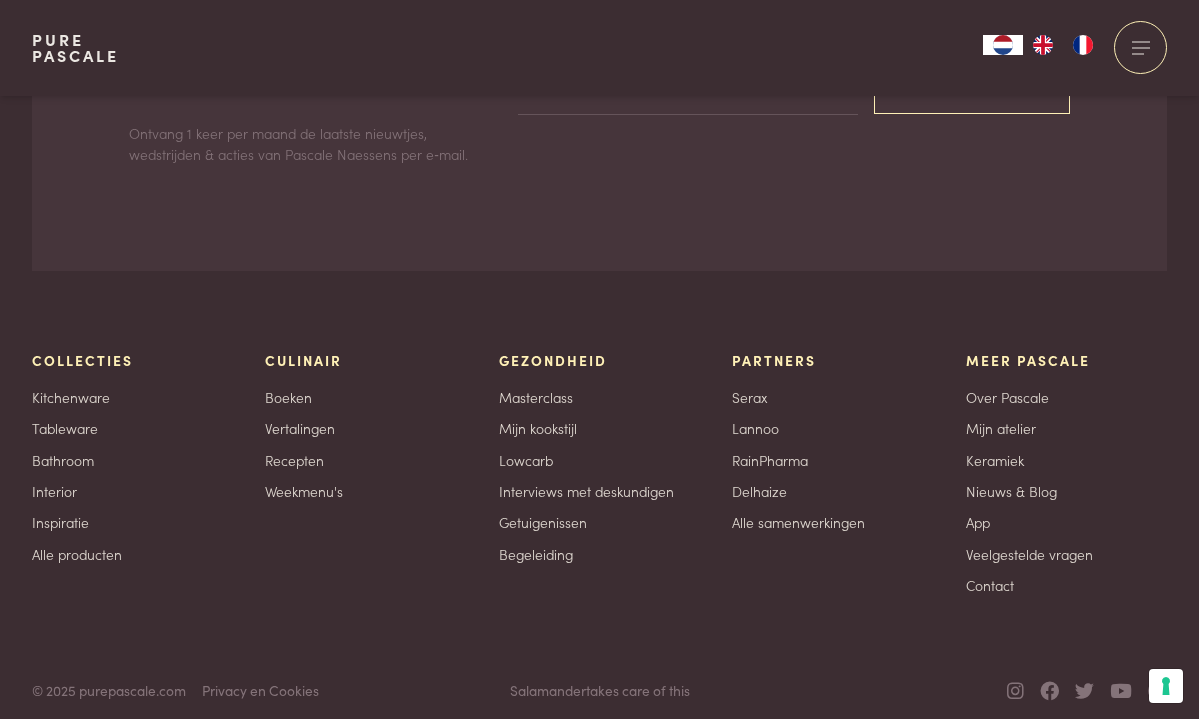 scroll, scrollTop: 5619, scrollLeft: 0, axis: vertical 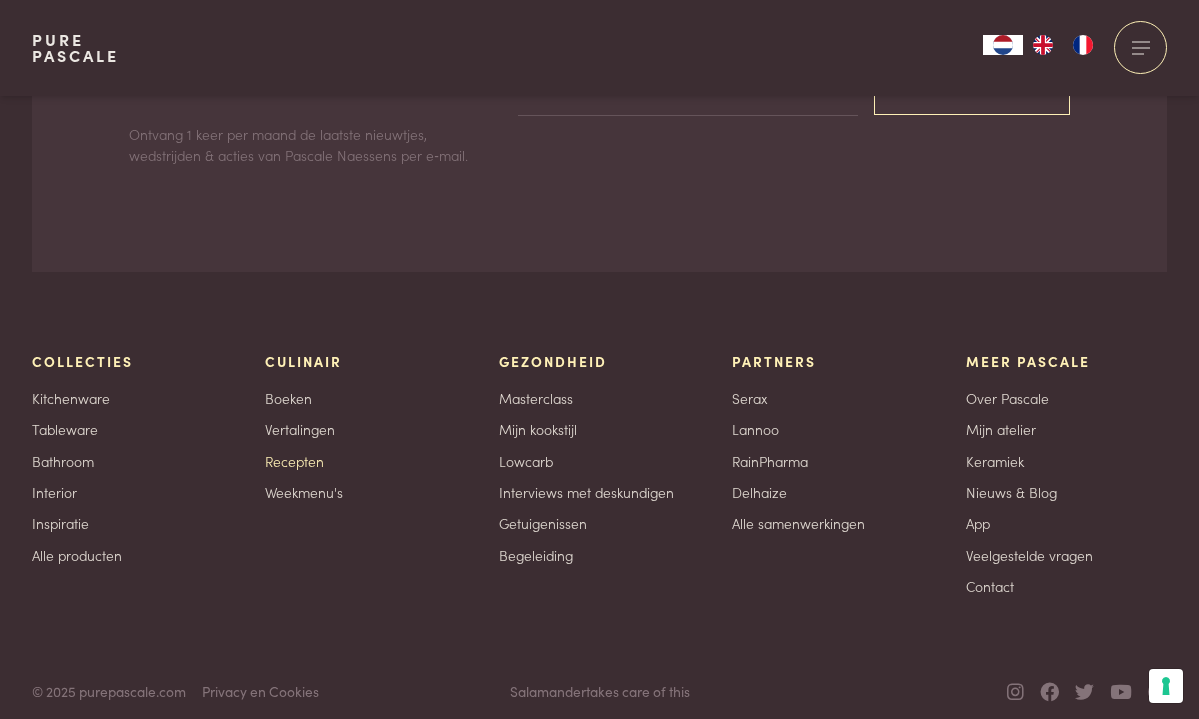click on "Recepten" at bounding box center [294, 461] 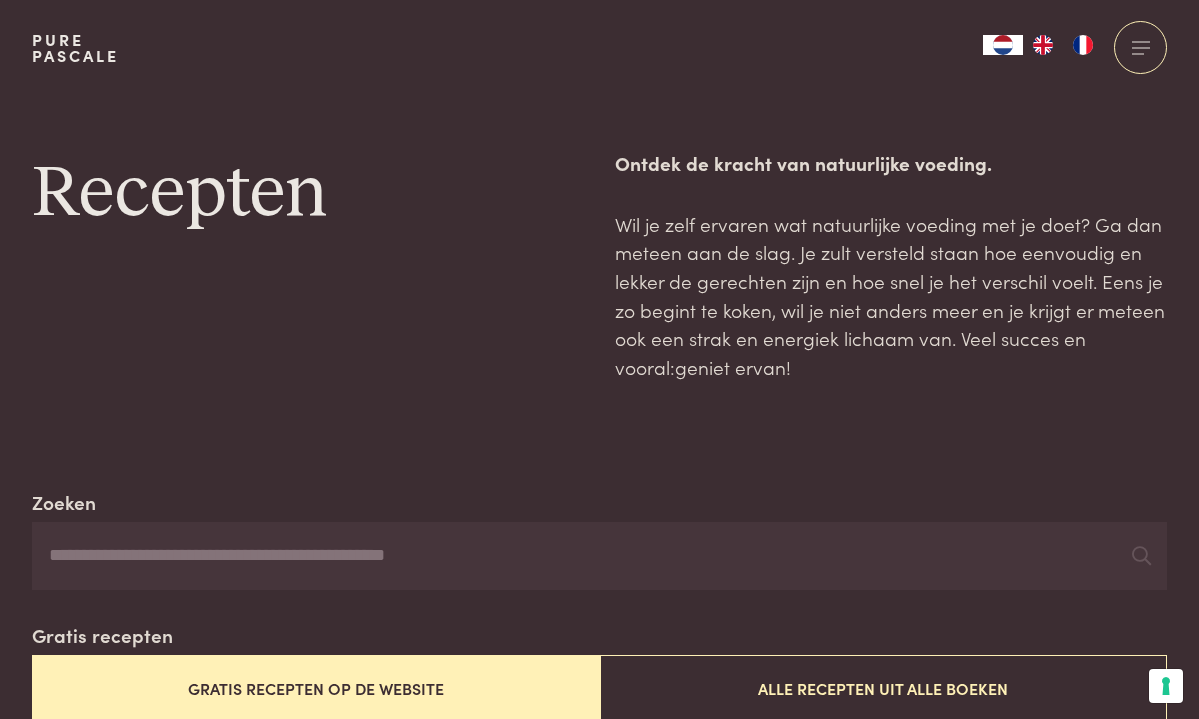 scroll, scrollTop: 0, scrollLeft: 0, axis: both 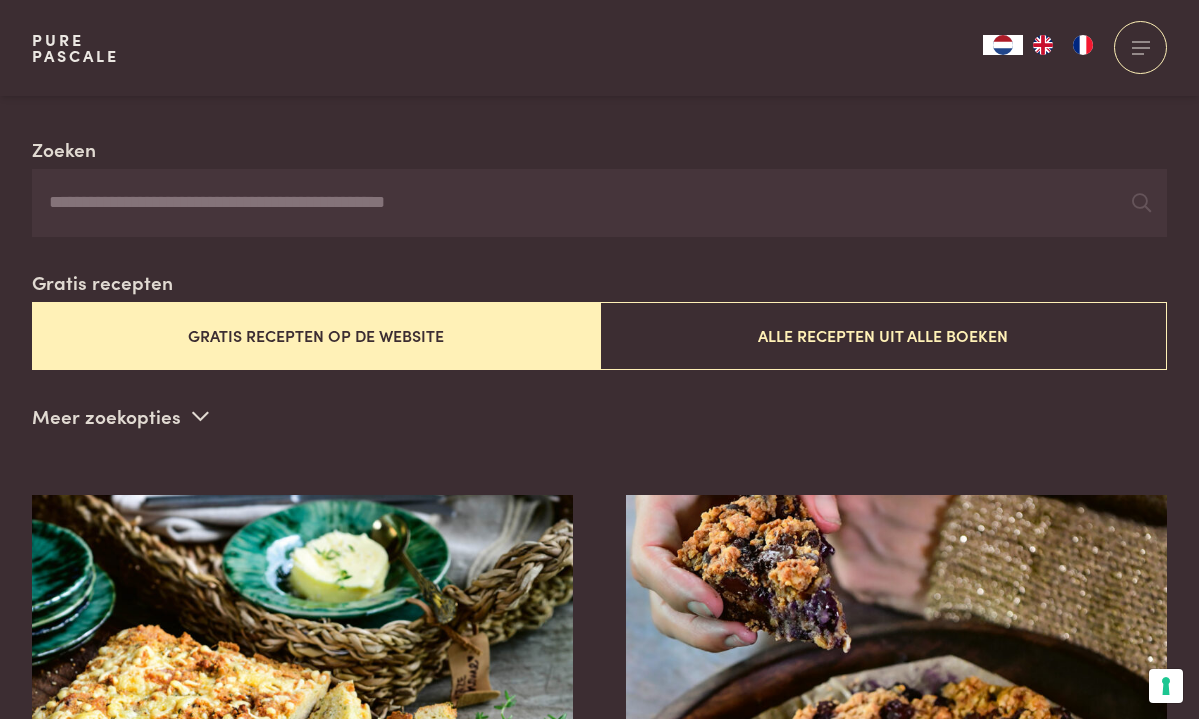click on "Zoeken" at bounding box center (599, 203) 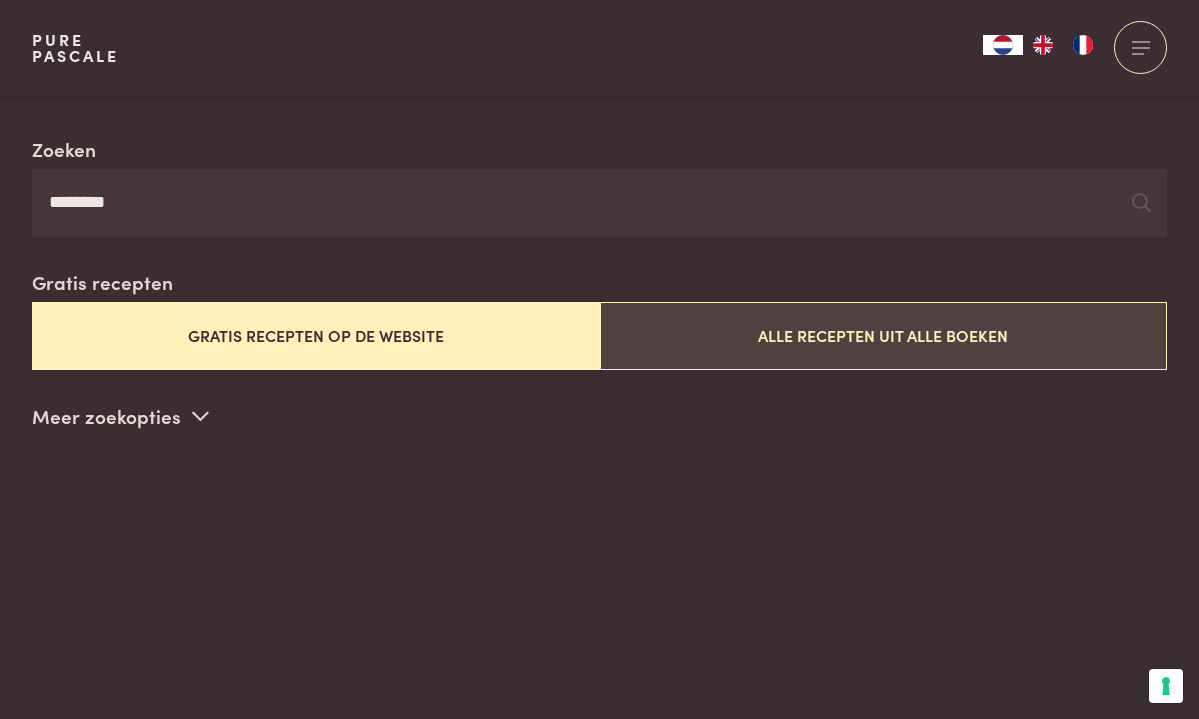 type on "********" 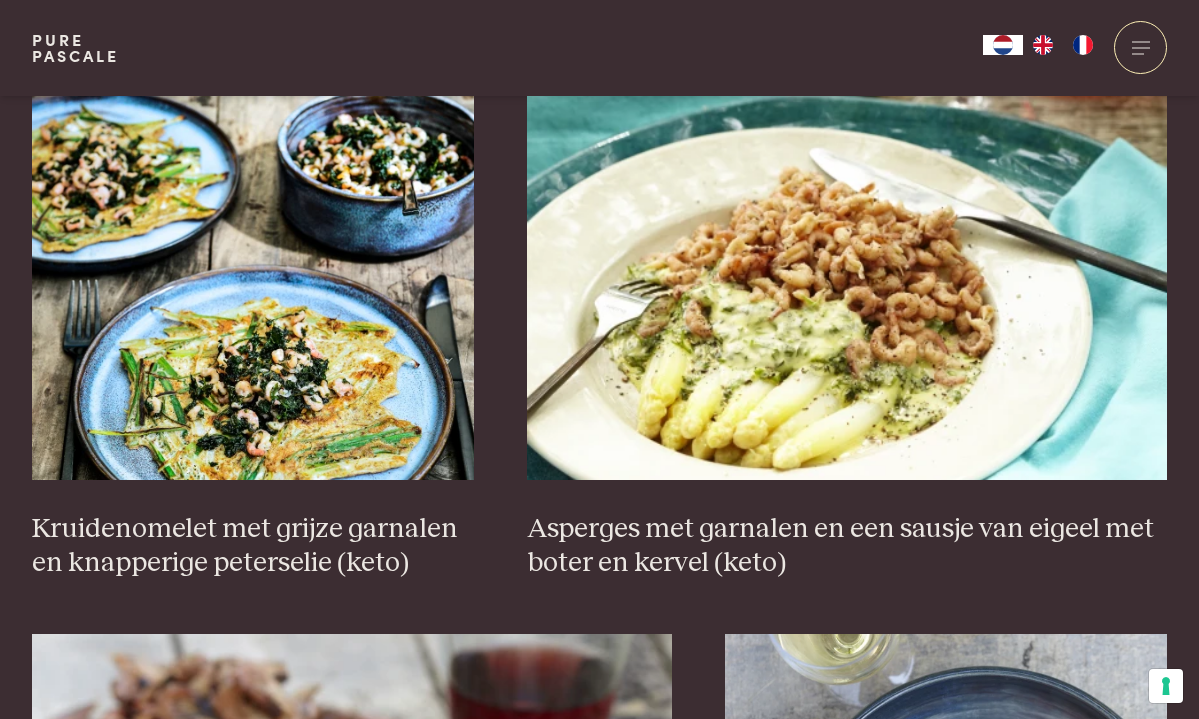 scroll, scrollTop: 1321, scrollLeft: 0, axis: vertical 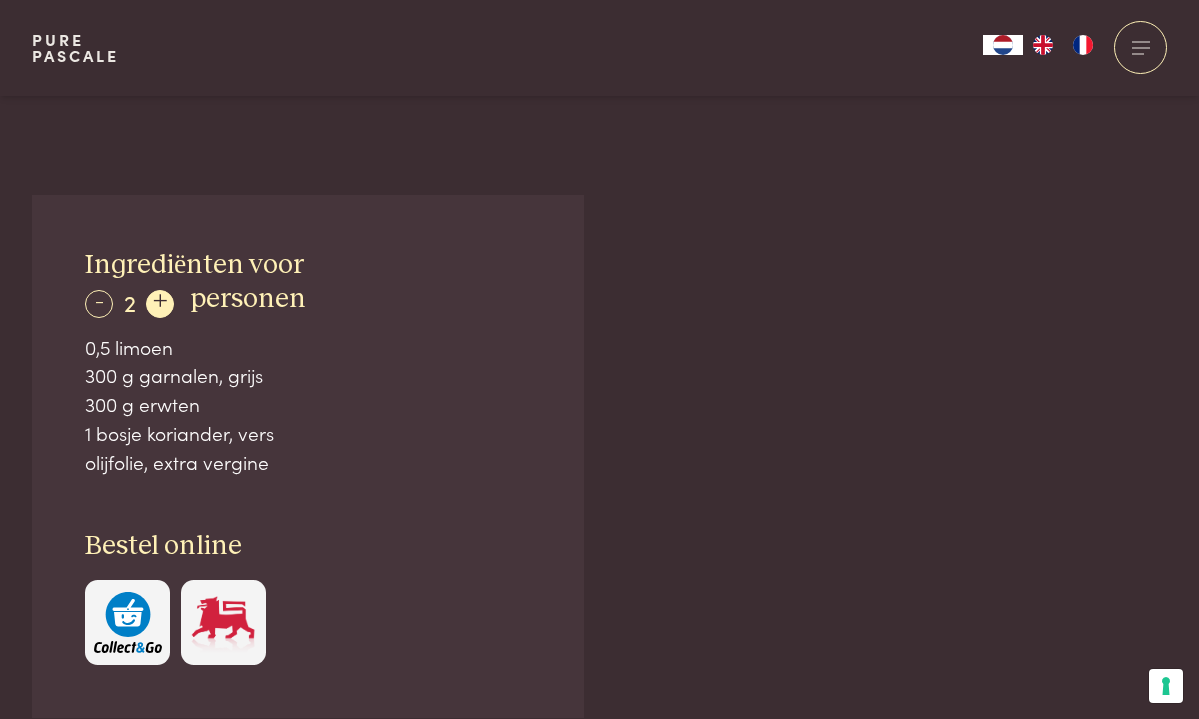 click on "+" at bounding box center (160, 304) 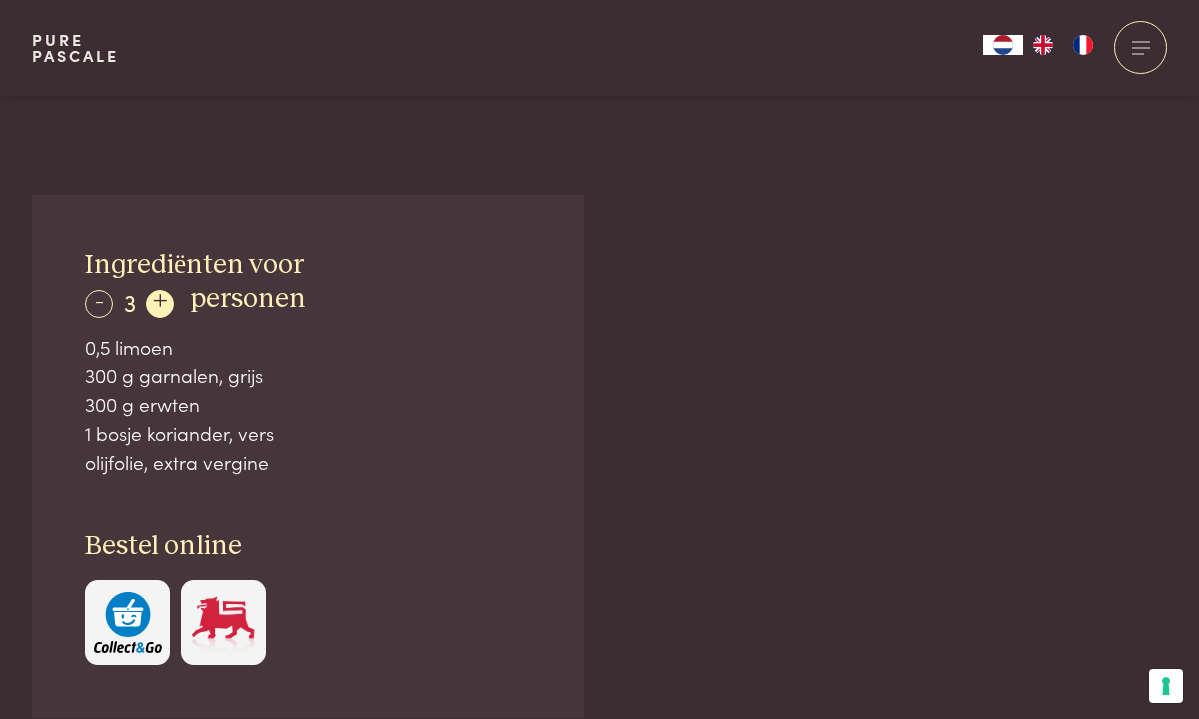 click on "+" at bounding box center (160, 304) 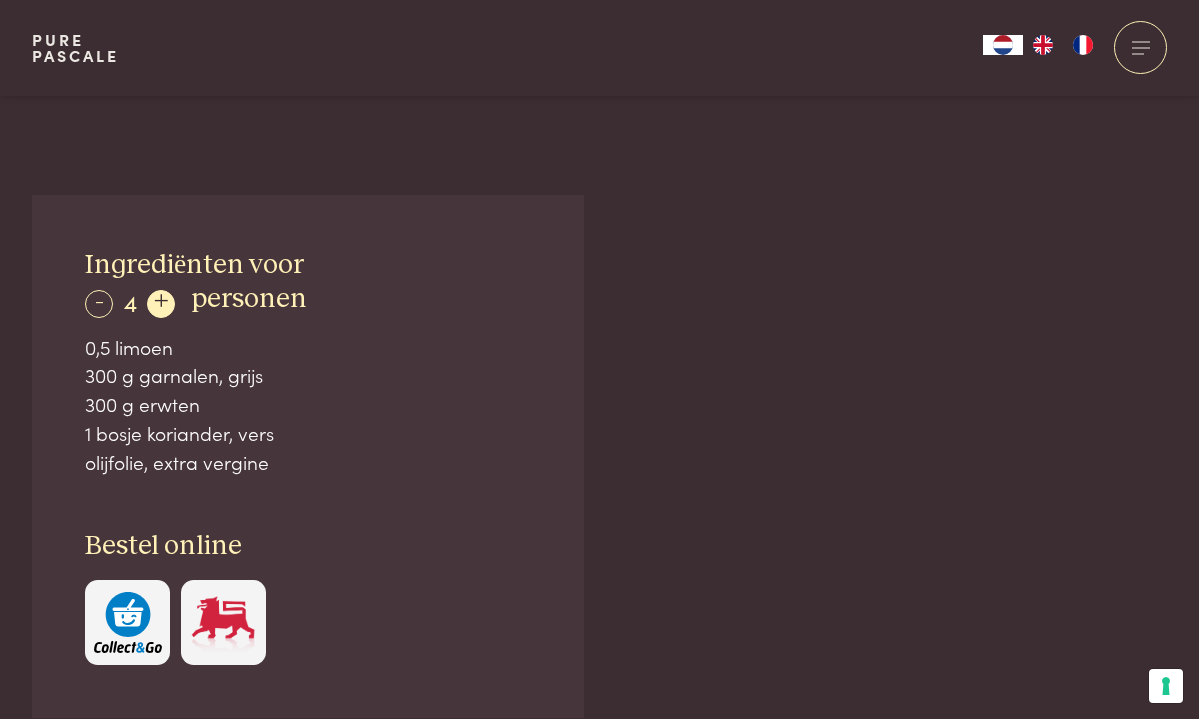 click on "+" at bounding box center (161, 304) 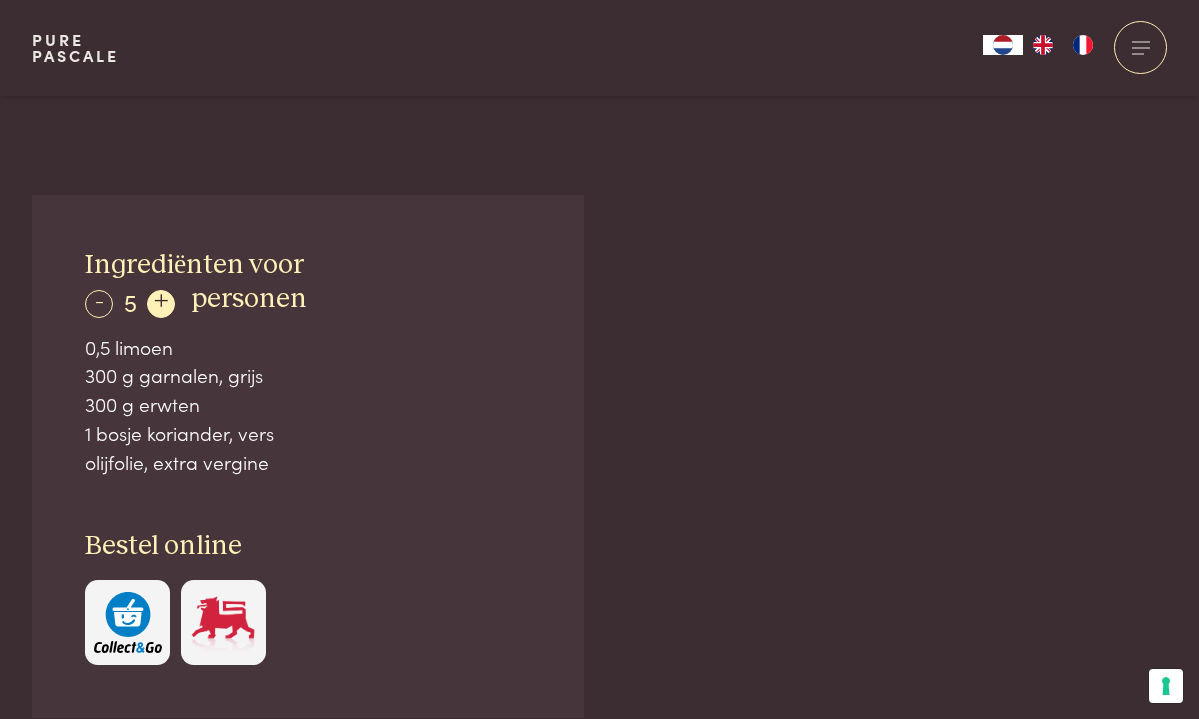click on "+" at bounding box center (161, 304) 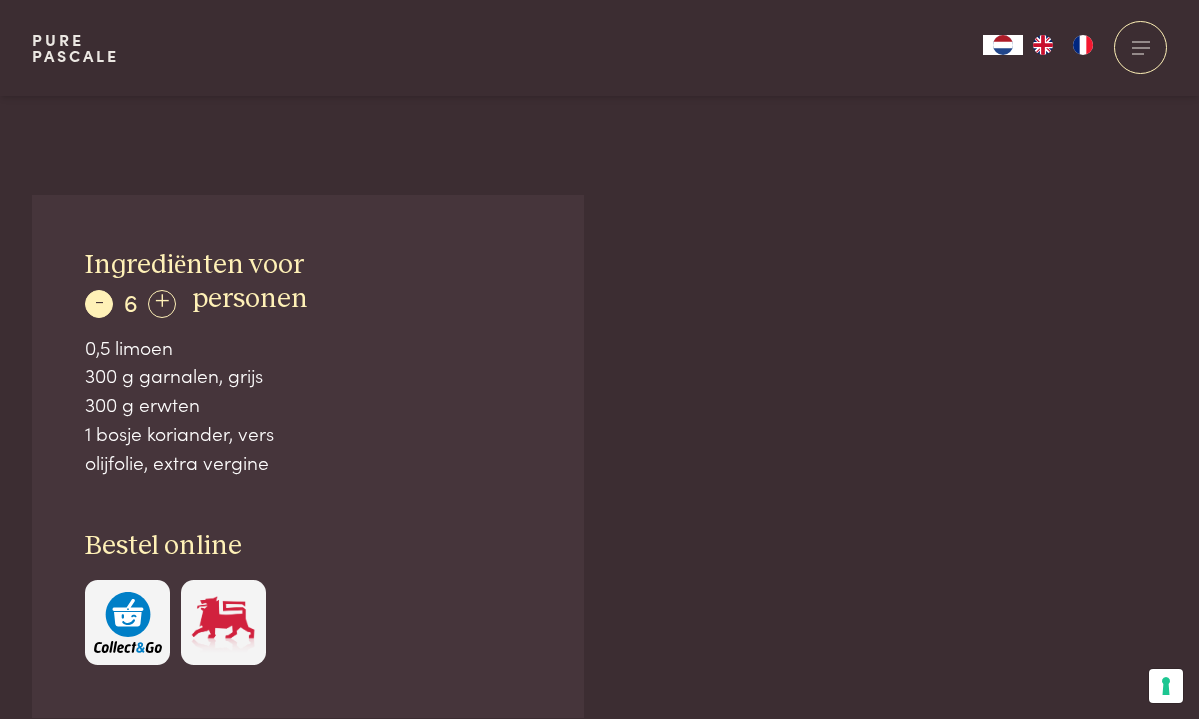 click on "-" at bounding box center [99, 304] 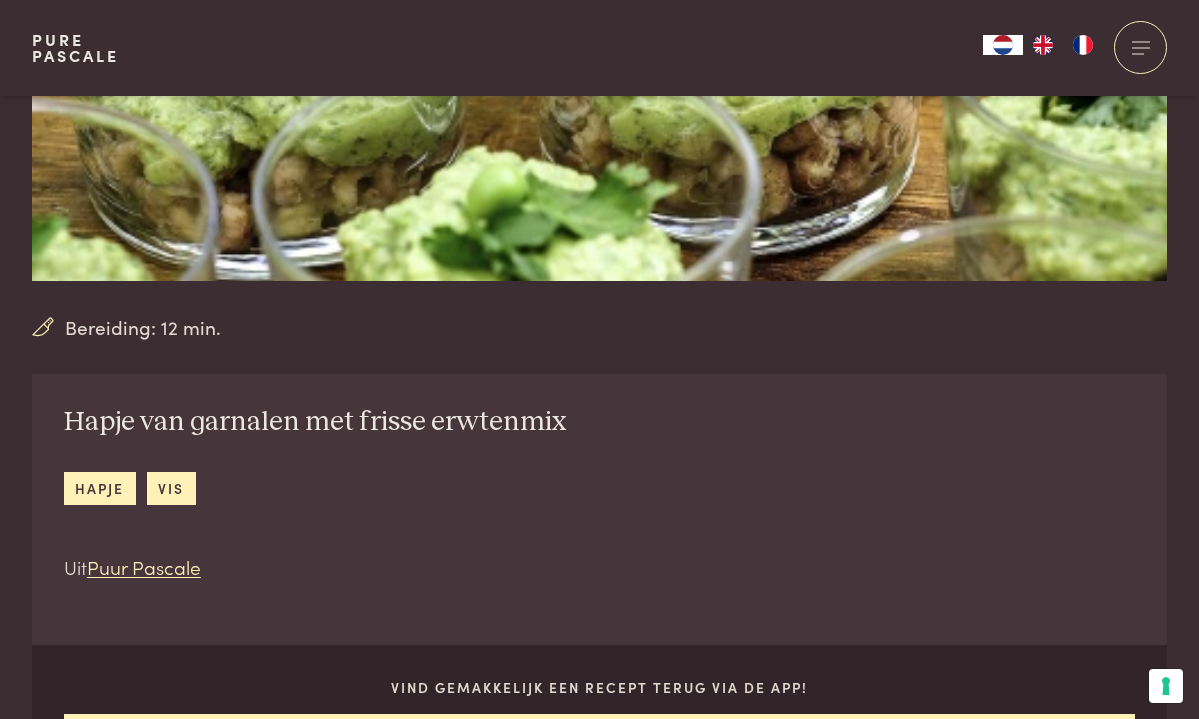 scroll, scrollTop: 648, scrollLeft: 0, axis: vertical 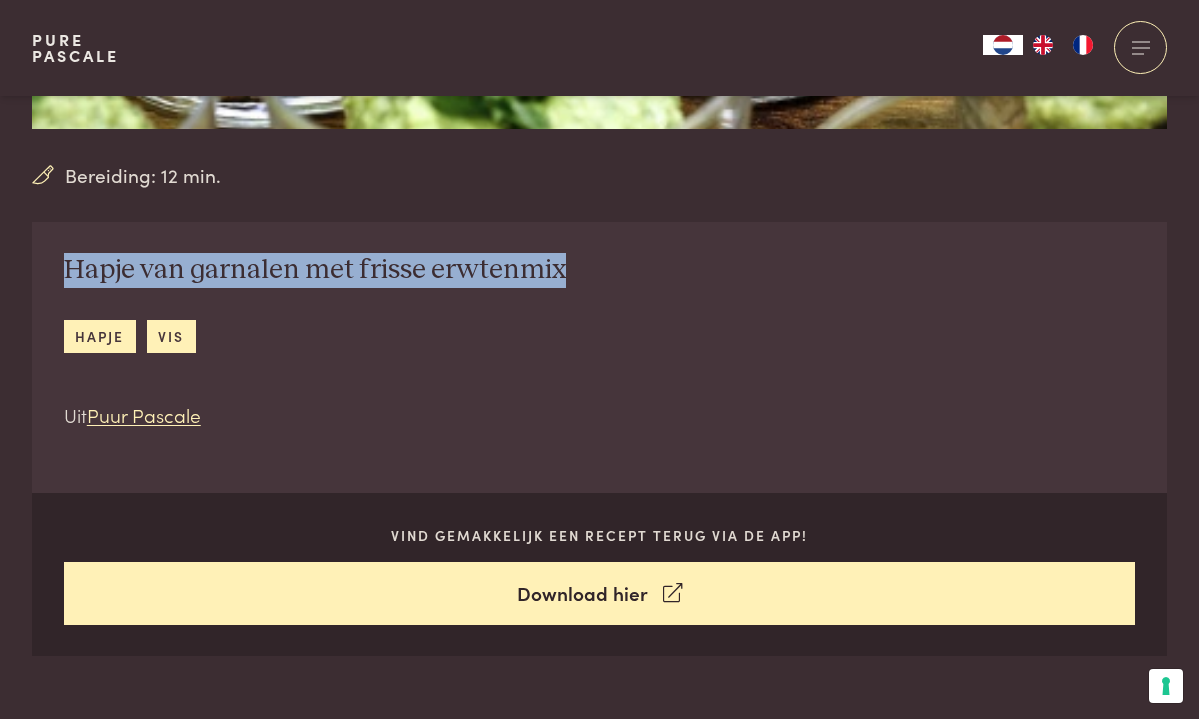 drag, startPoint x: 66, startPoint y: 265, endPoint x: 557, endPoint y: 274, distance: 491.0825 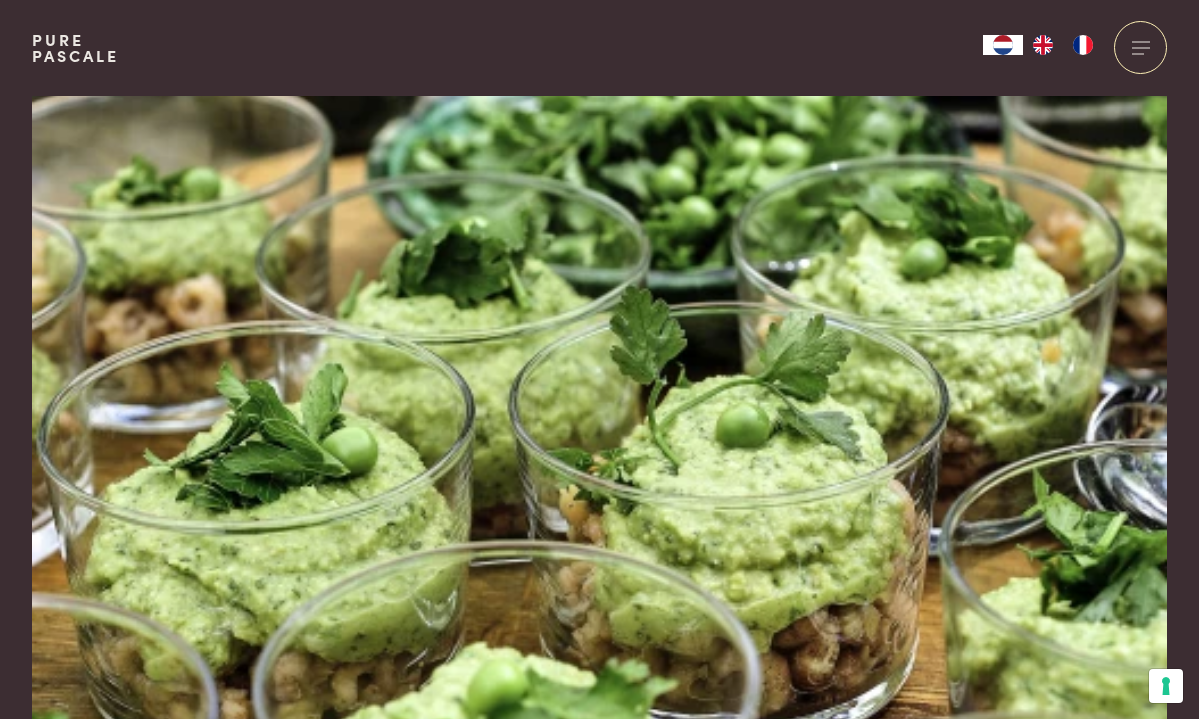 scroll, scrollTop: 0, scrollLeft: 0, axis: both 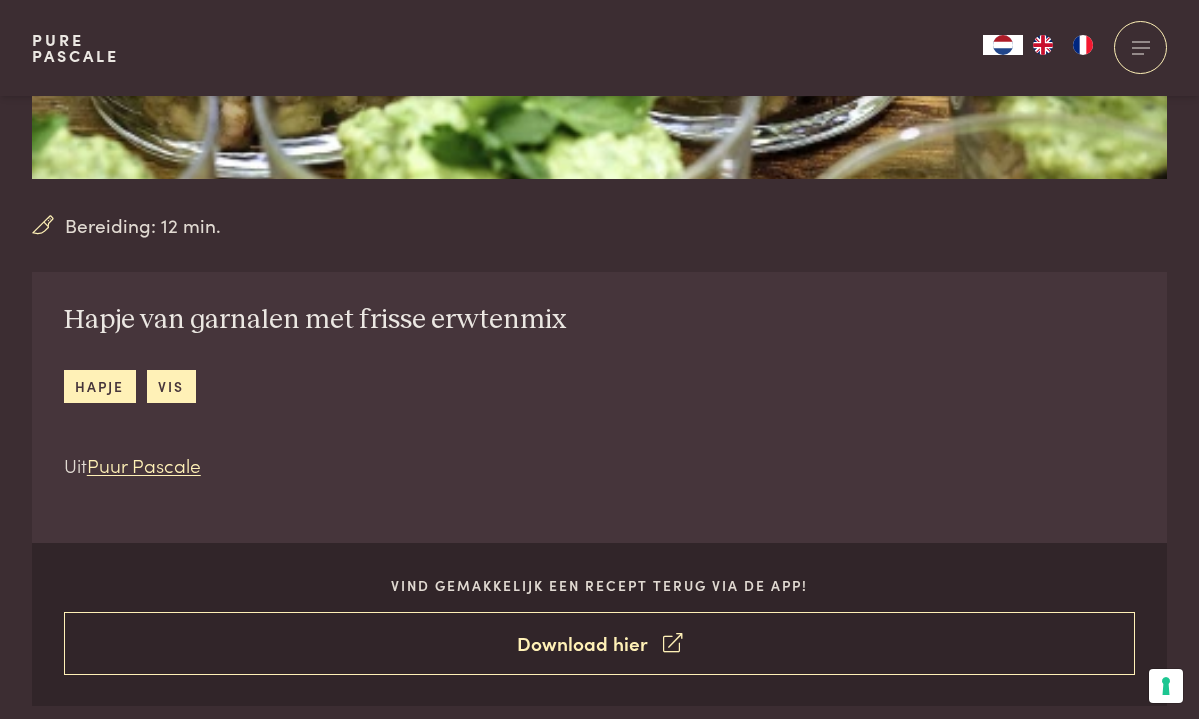 click on "Download hier" at bounding box center [600, 643] 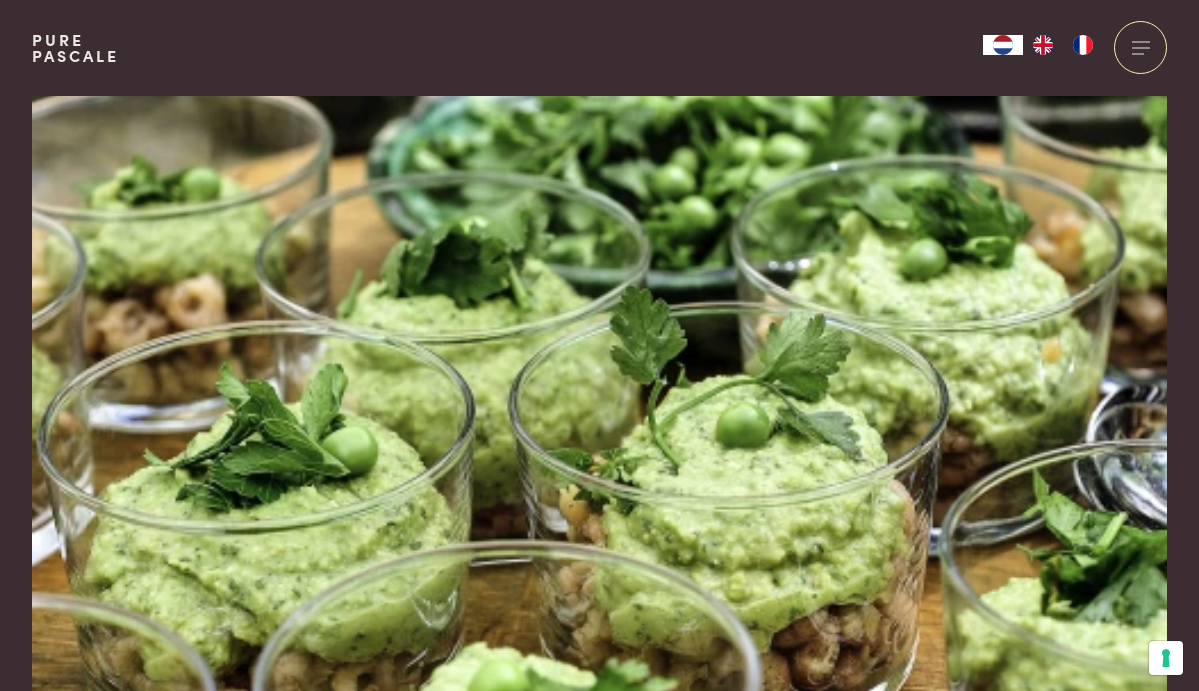 scroll, scrollTop: 0, scrollLeft: 0, axis: both 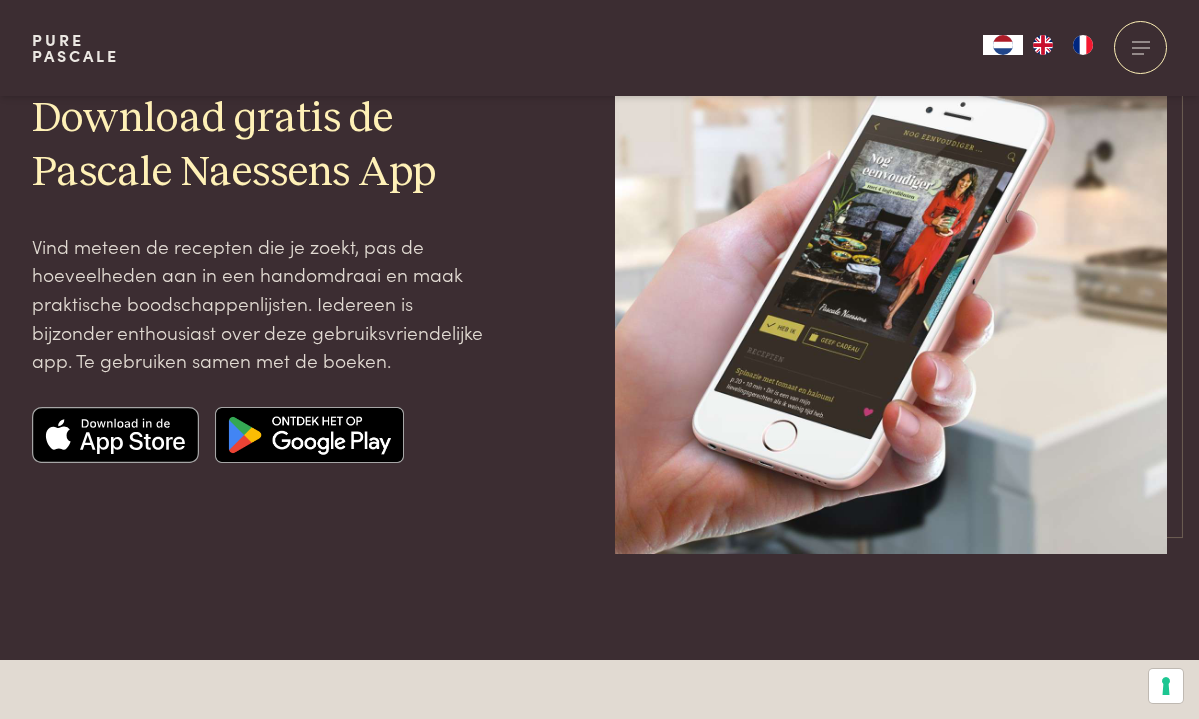 click at bounding box center (116, 435) 